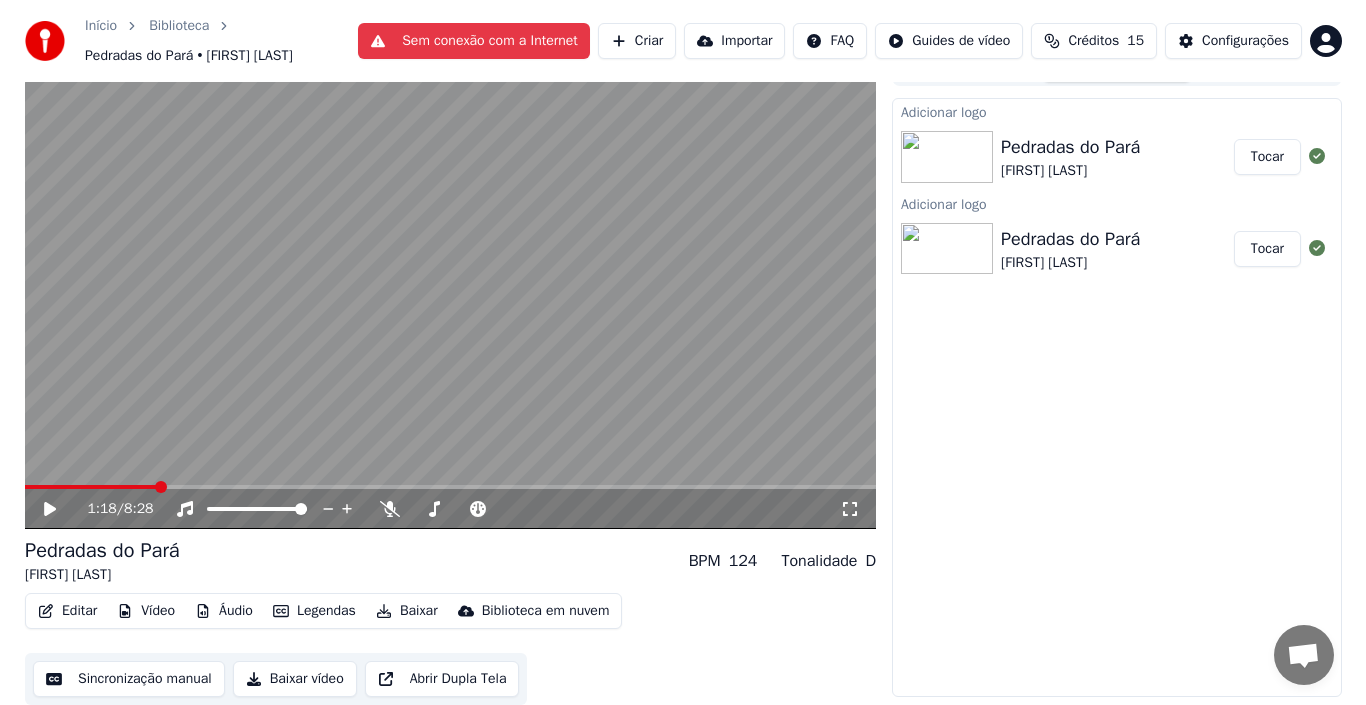 scroll, scrollTop: 22, scrollLeft: 0, axis: vertical 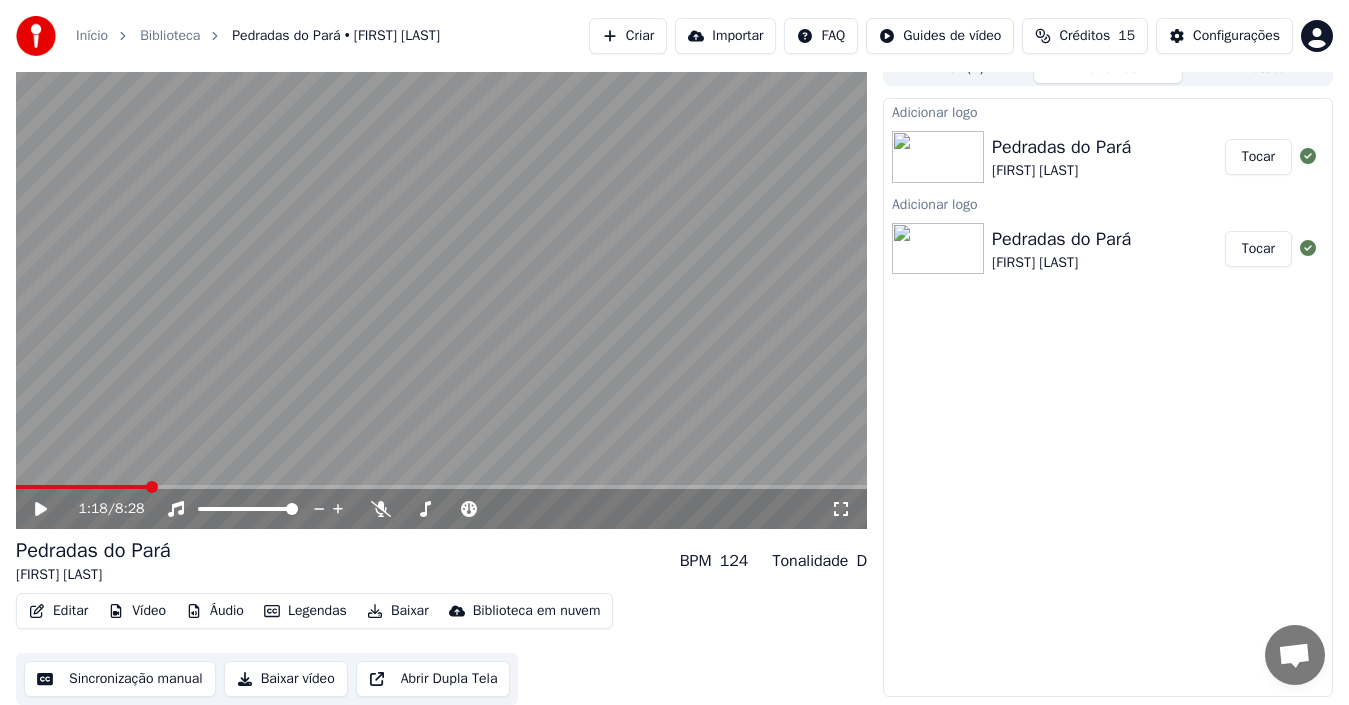 click on "[FIRST] [LAST]" at bounding box center (1061, 171) 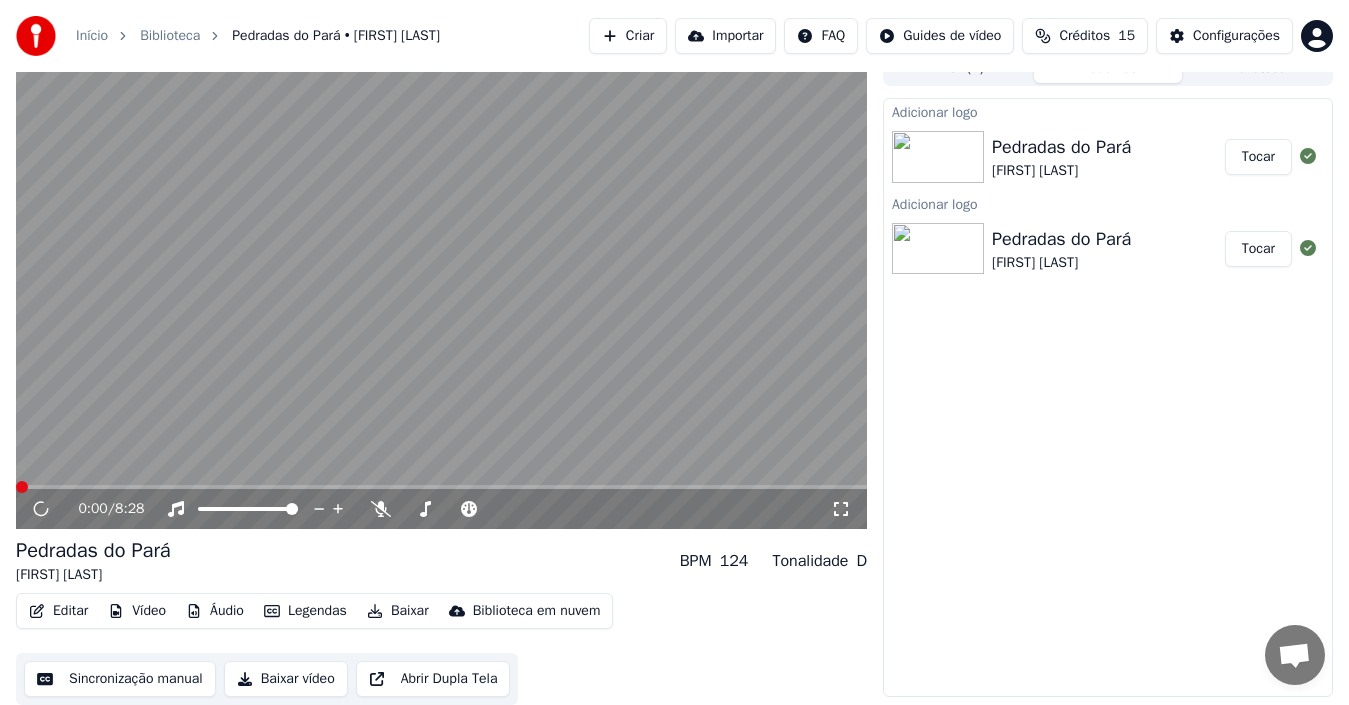 click on "Pedradas do Pará" at bounding box center [1061, 239] 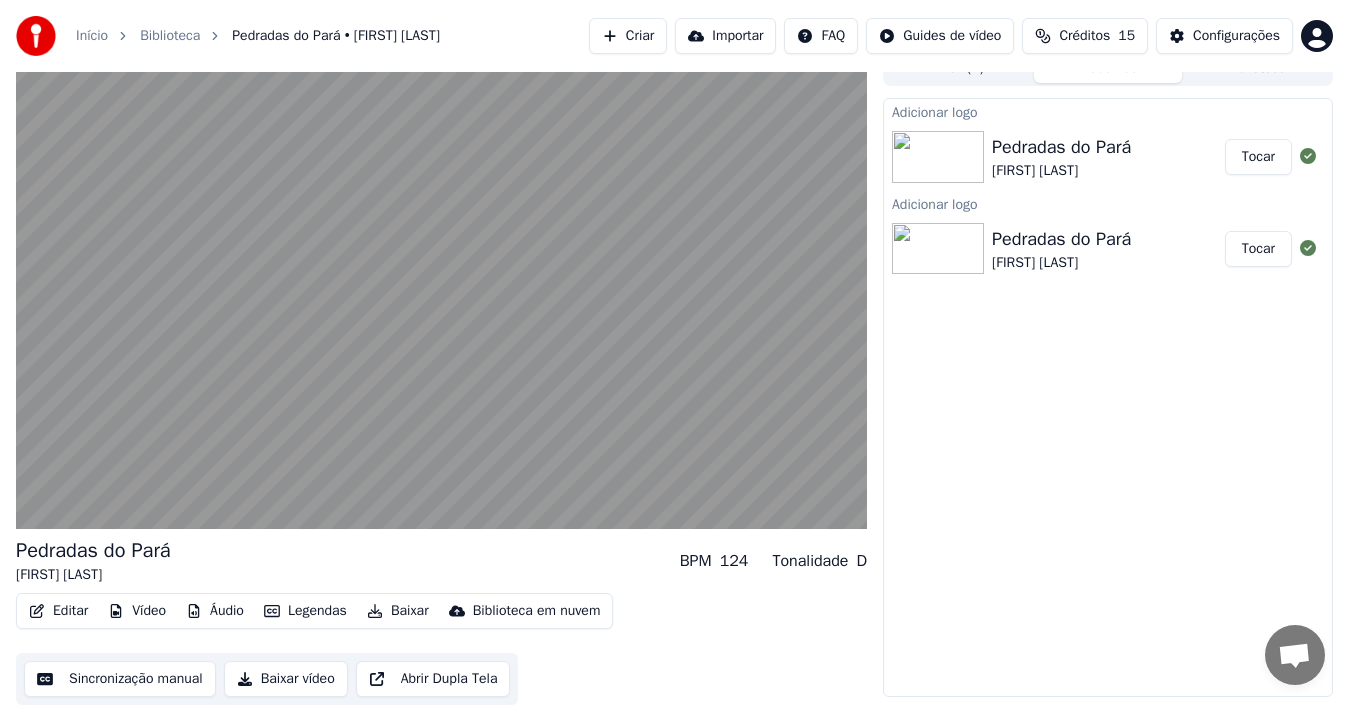 click on "Tocar" at bounding box center [1258, 249] 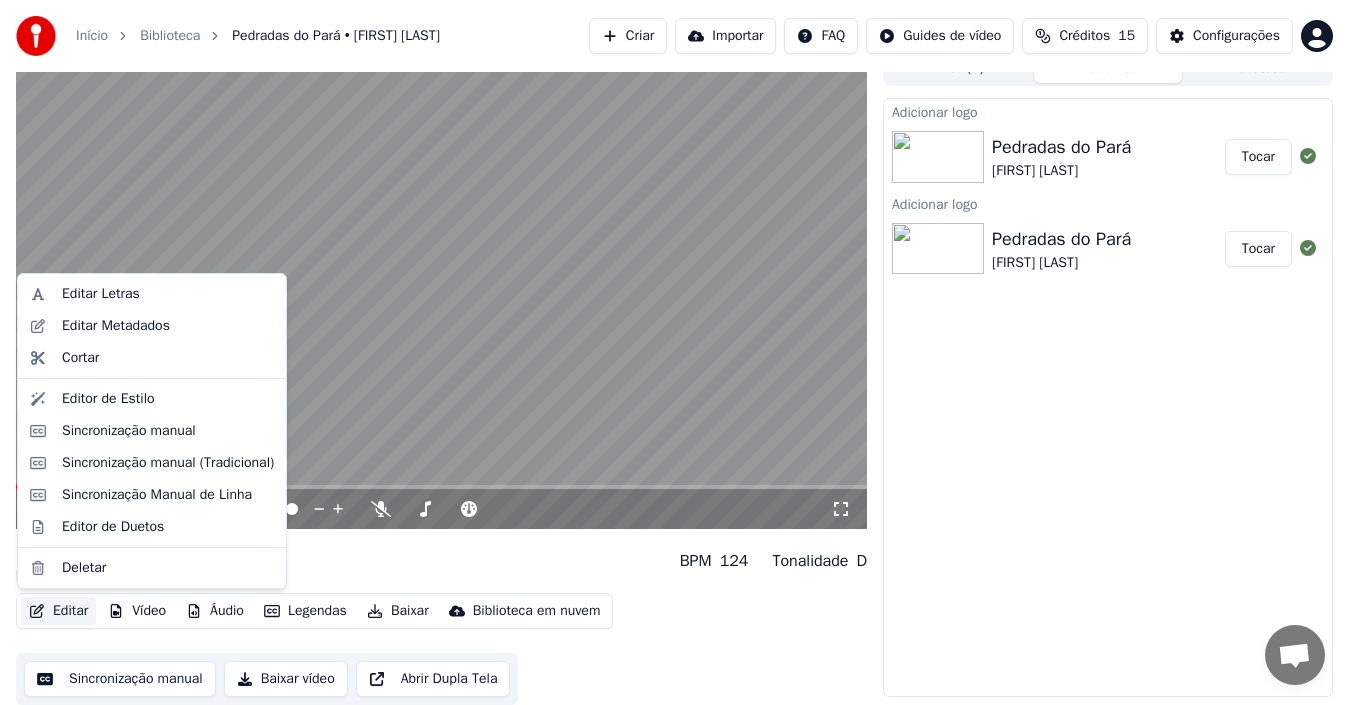 click on "Editar" at bounding box center (58, 611) 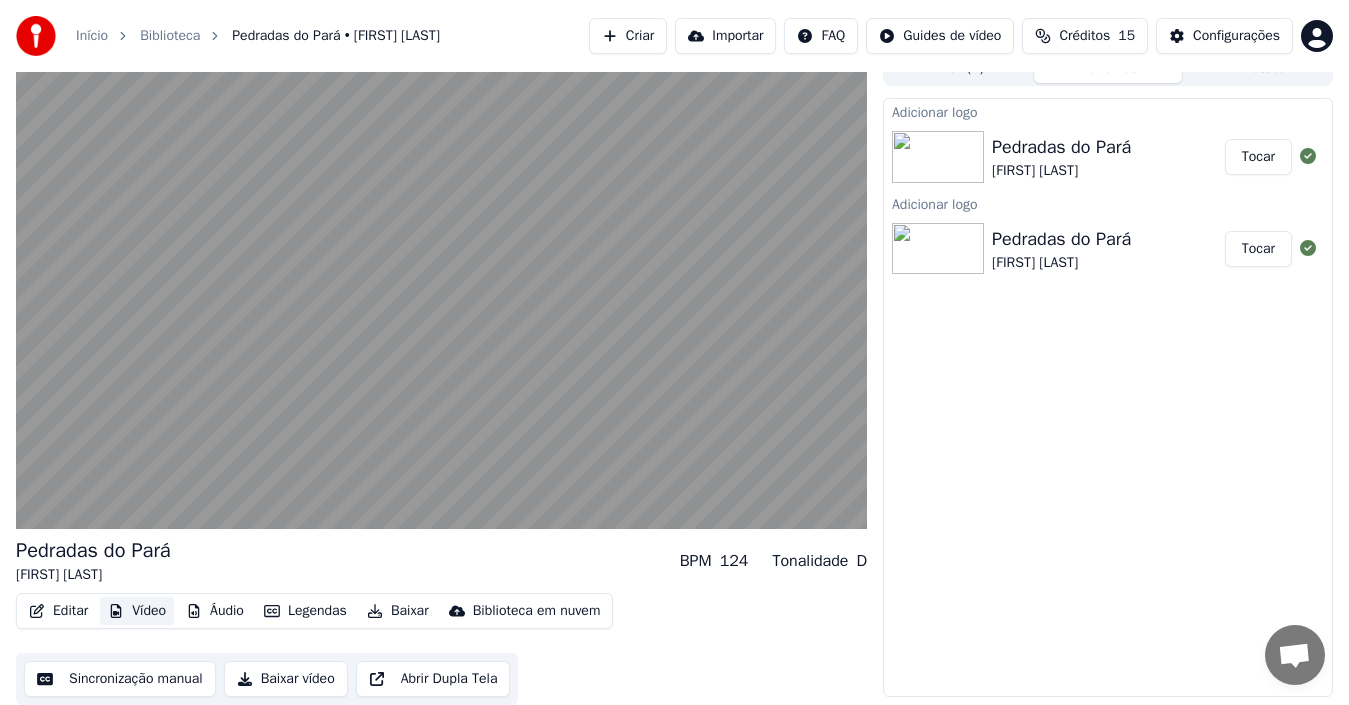 click on "Vídeo" at bounding box center [137, 611] 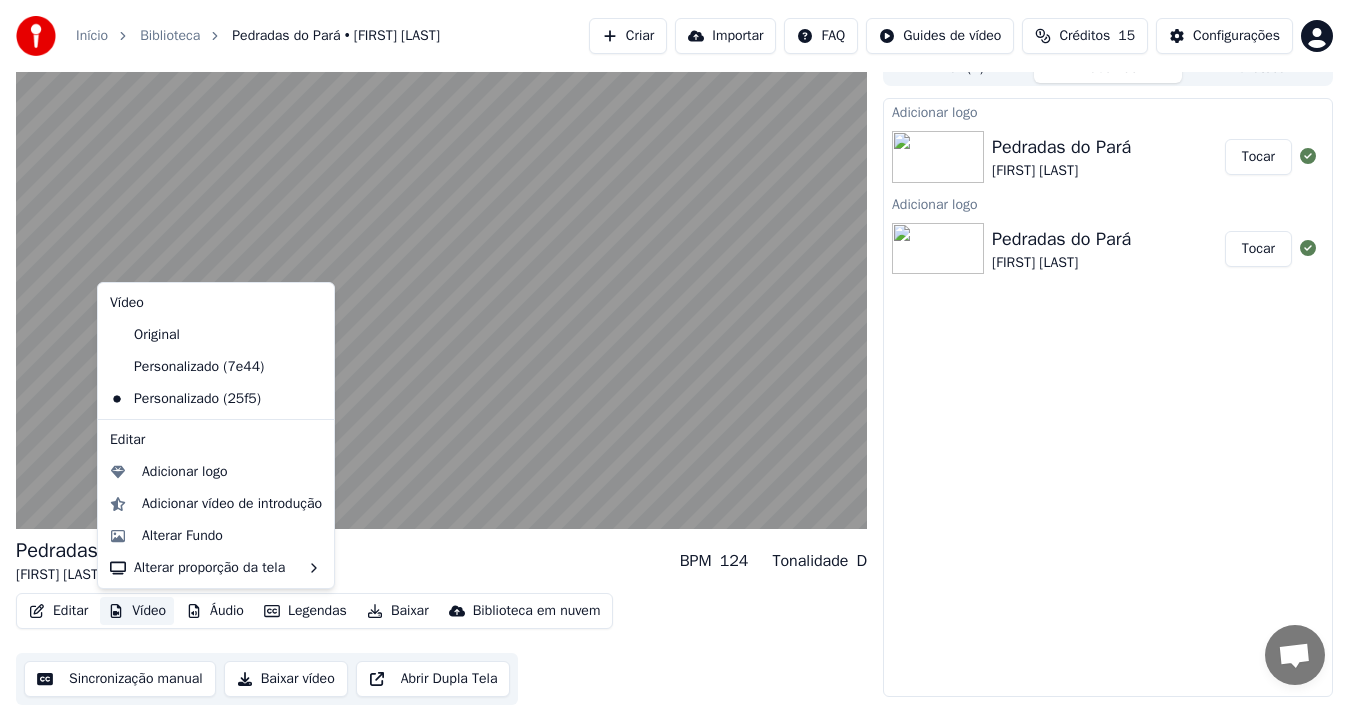 click on "Vídeo" at bounding box center (137, 611) 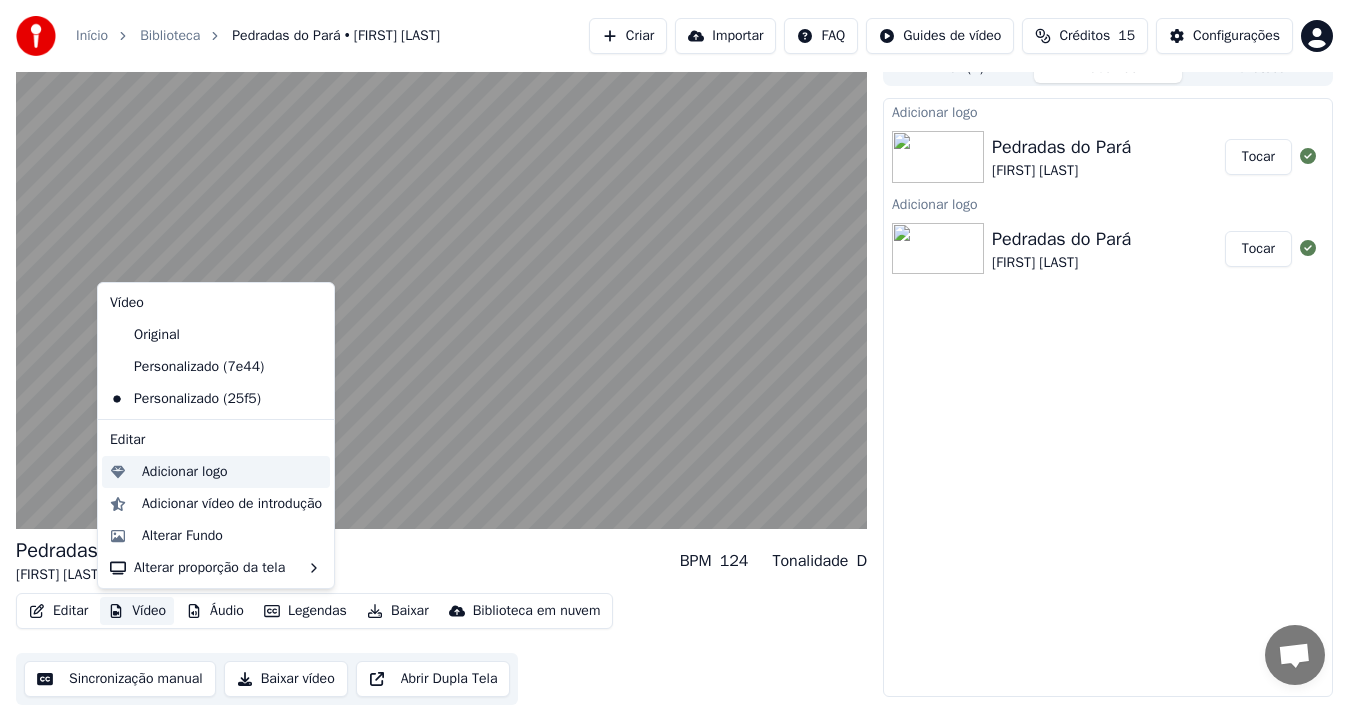click on "Adicionar logo" at bounding box center (185, 472) 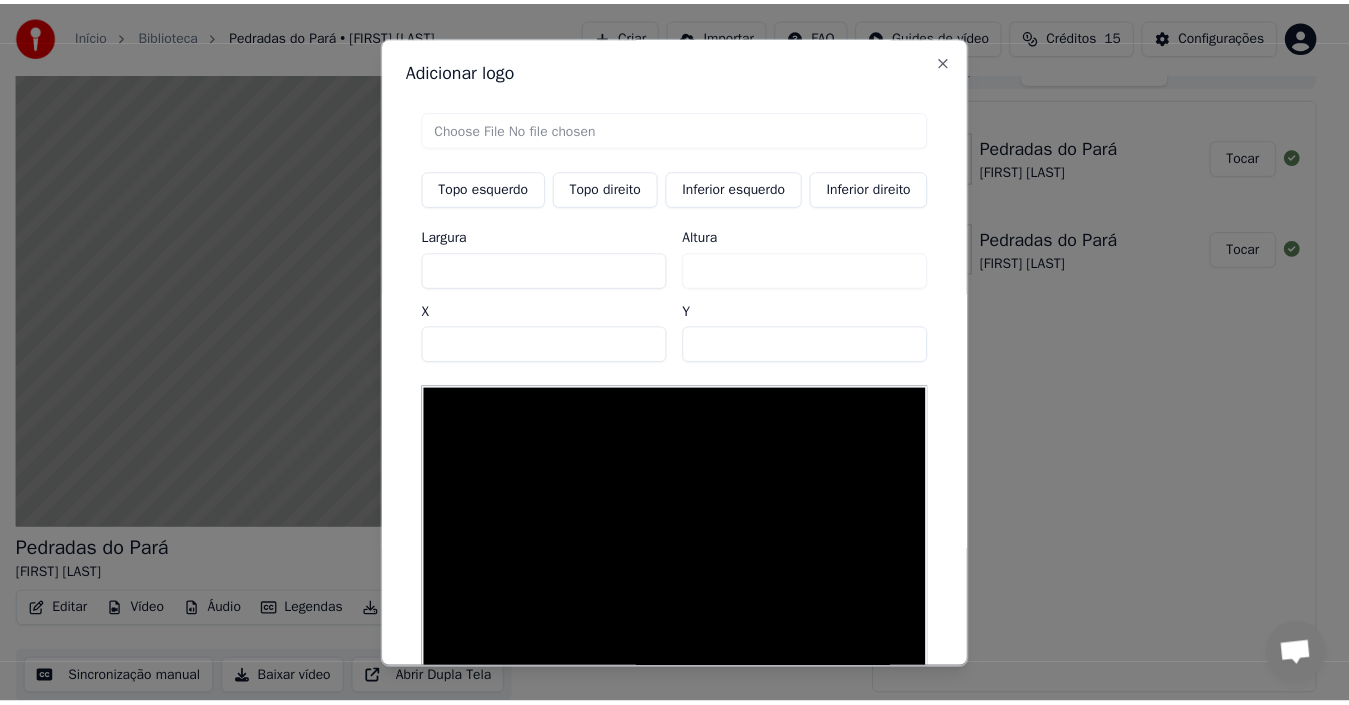 scroll, scrollTop: 121, scrollLeft: 0, axis: vertical 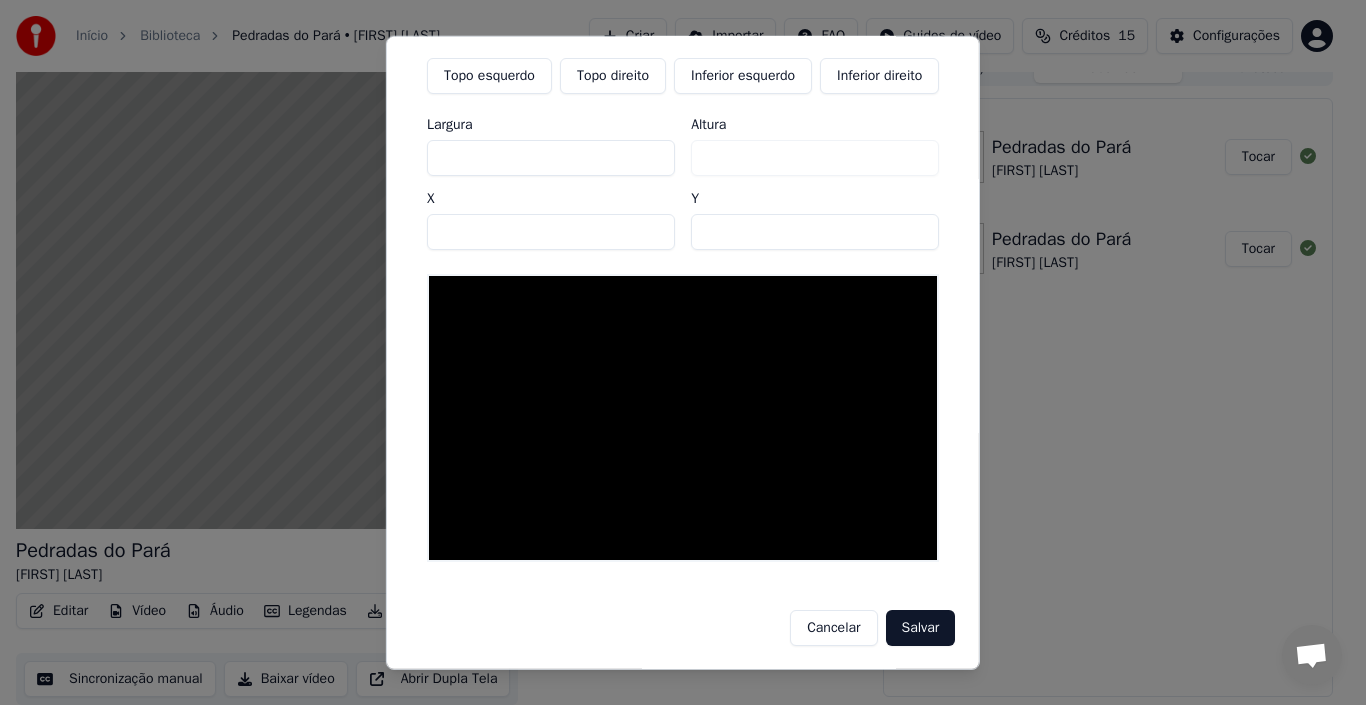 click on "Cancelar" at bounding box center [833, 627] 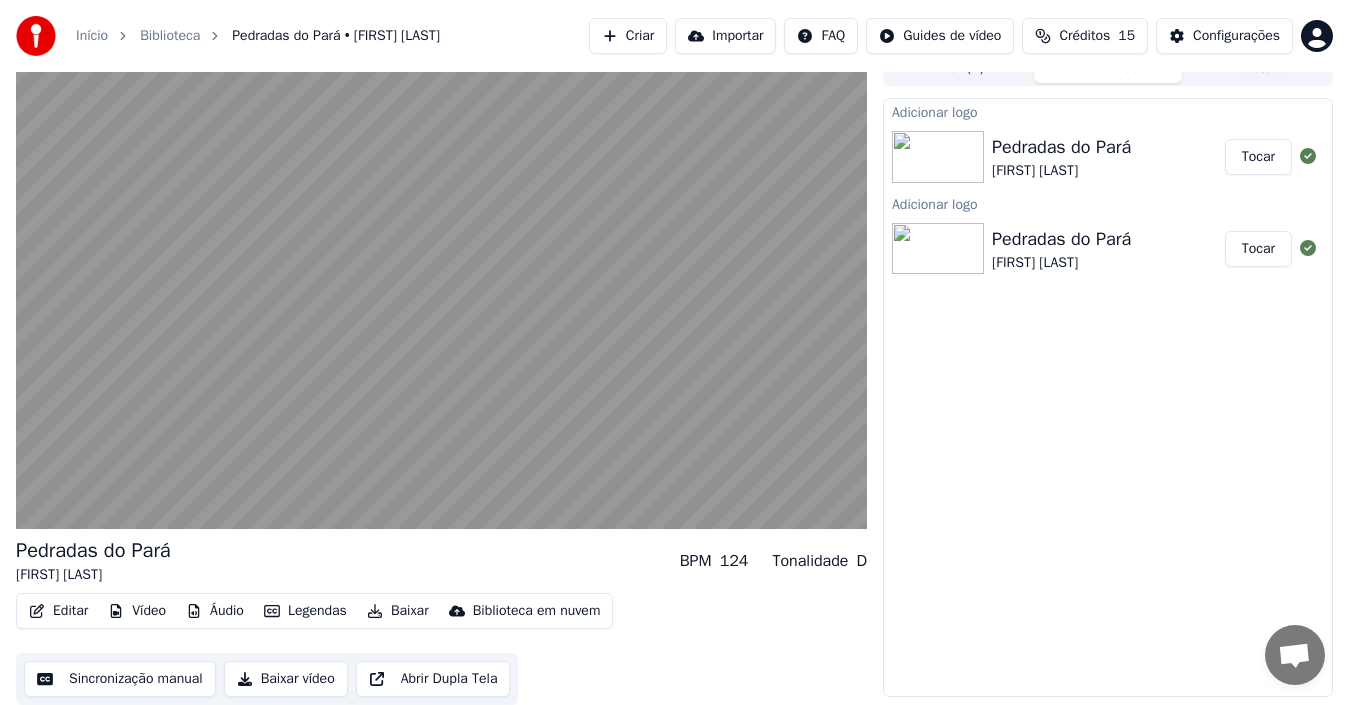 click on "Editar" at bounding box center [58, 611] 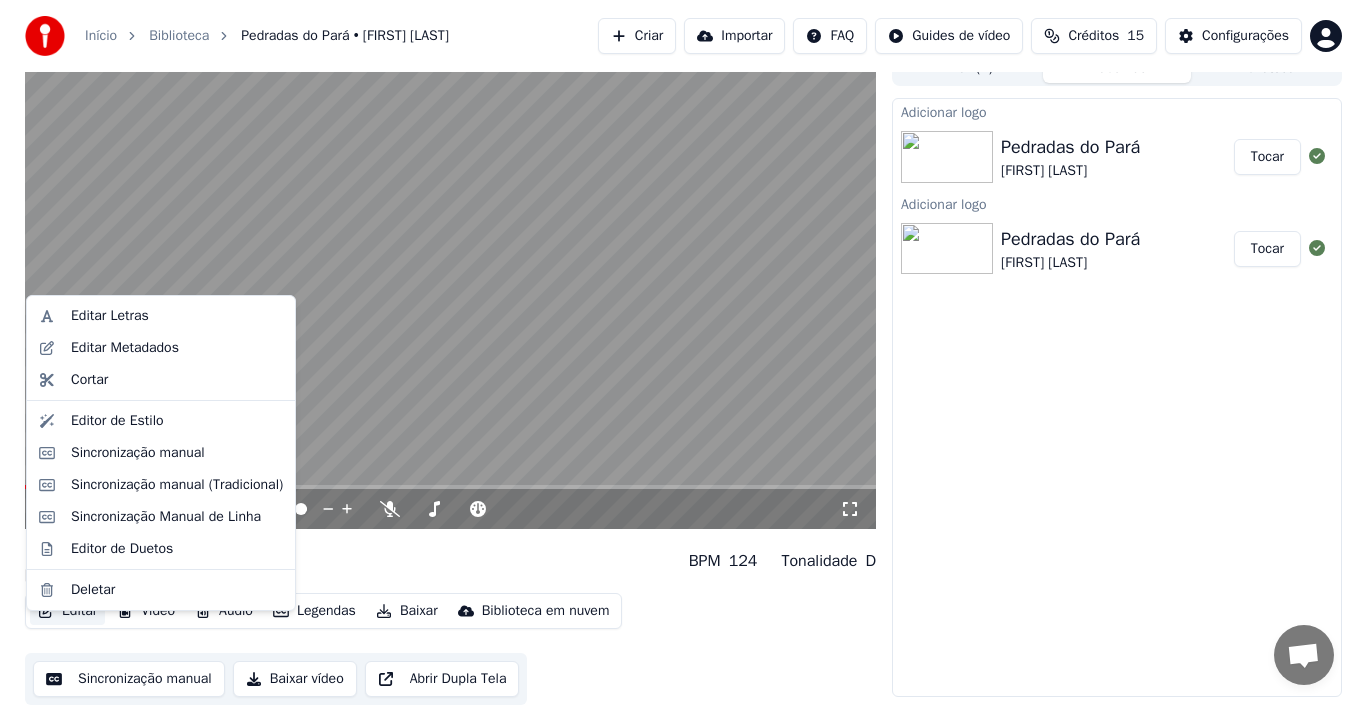 scroll, scrollTop: 0, scrollLeft: 0, axis: both 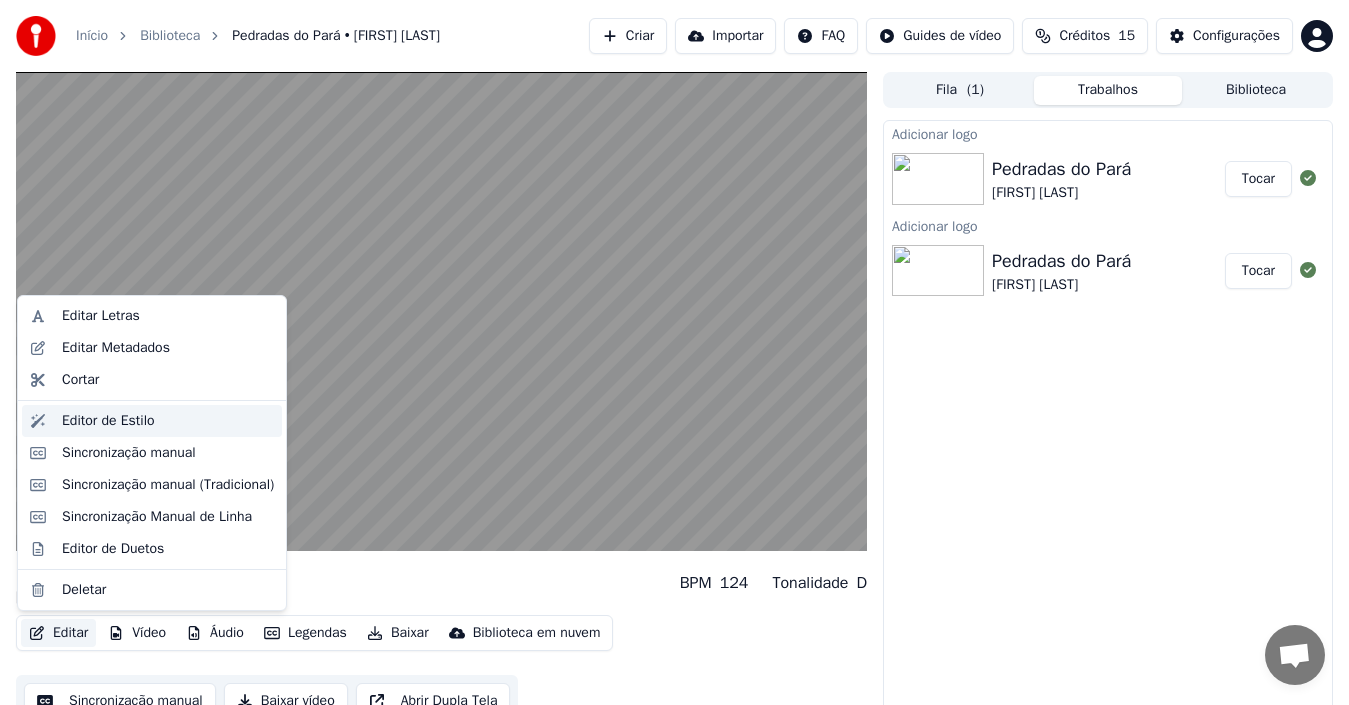 click on "Editor de Estilo" at bounding box center [152, 421] 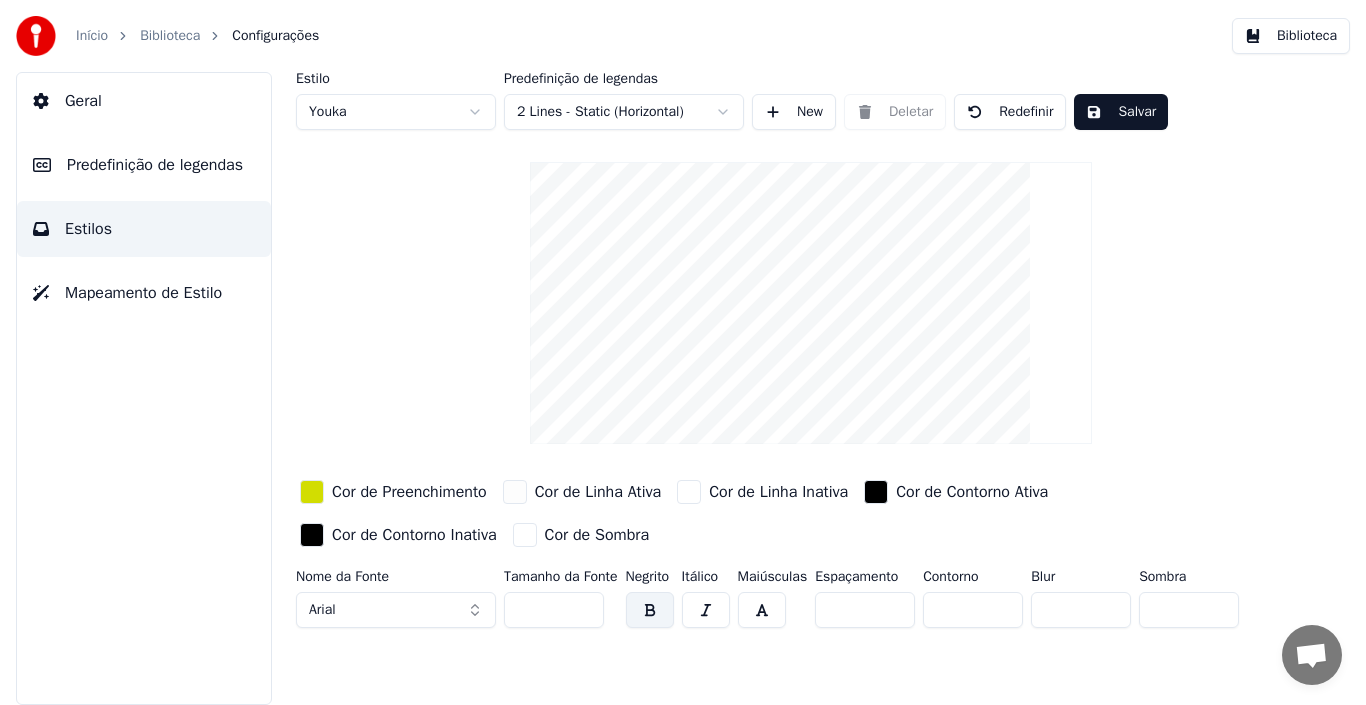 click on "Mapeamento de Estilo" at bounding box center (143, 293) 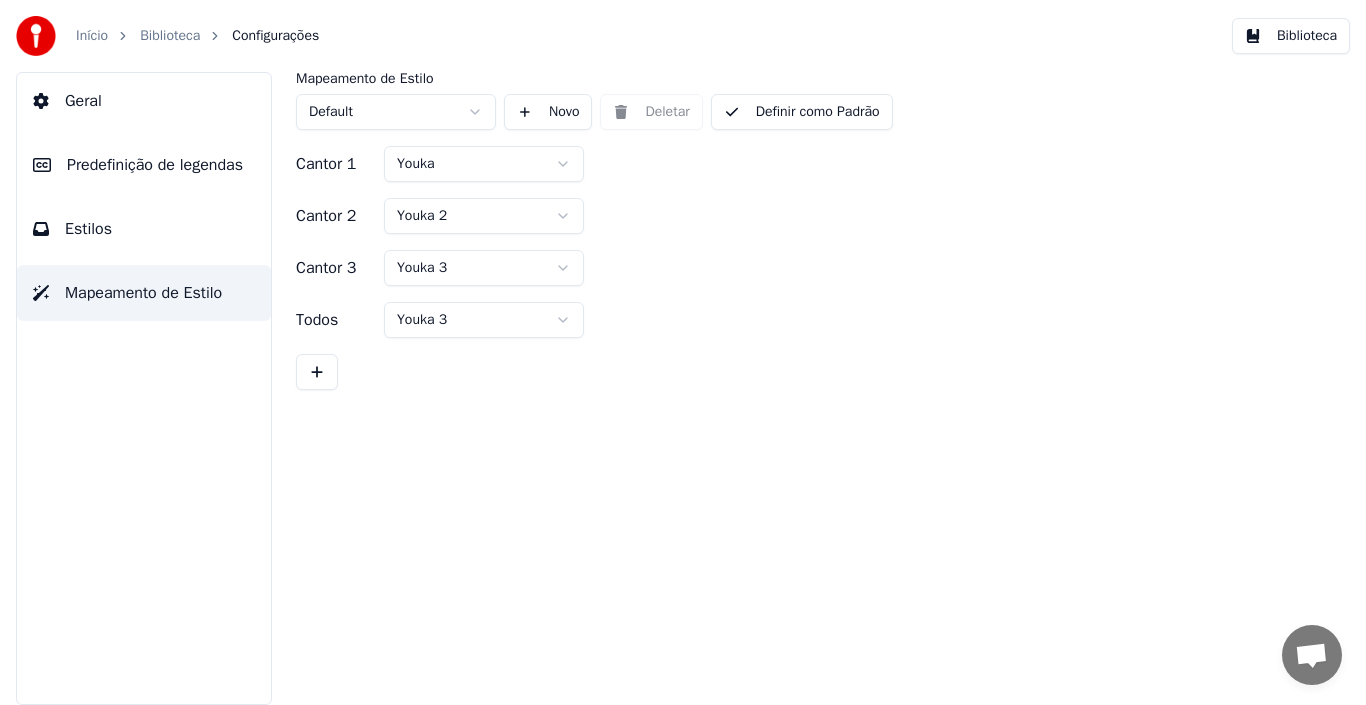 click on "Predefinição de legendas" at bounding box center (155, 165) 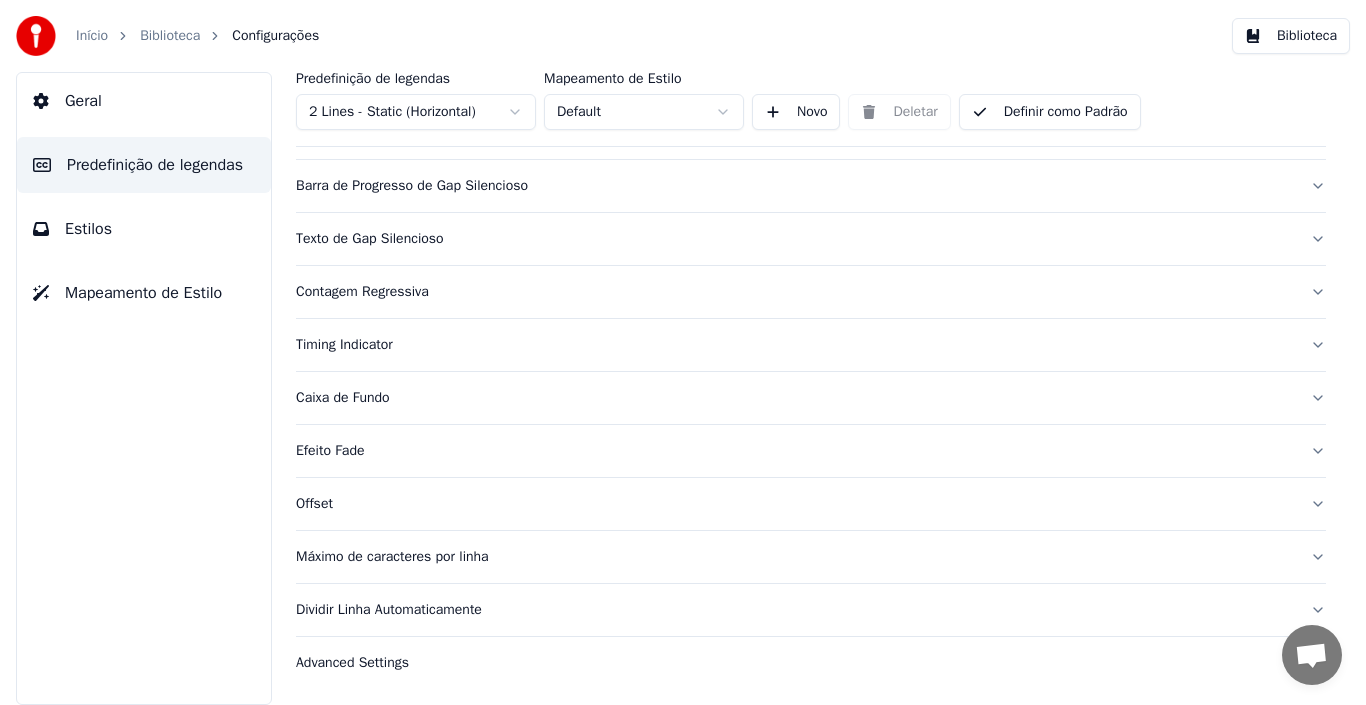 scroll, scrollTop: 0, scrollLeft: 0, axis: both 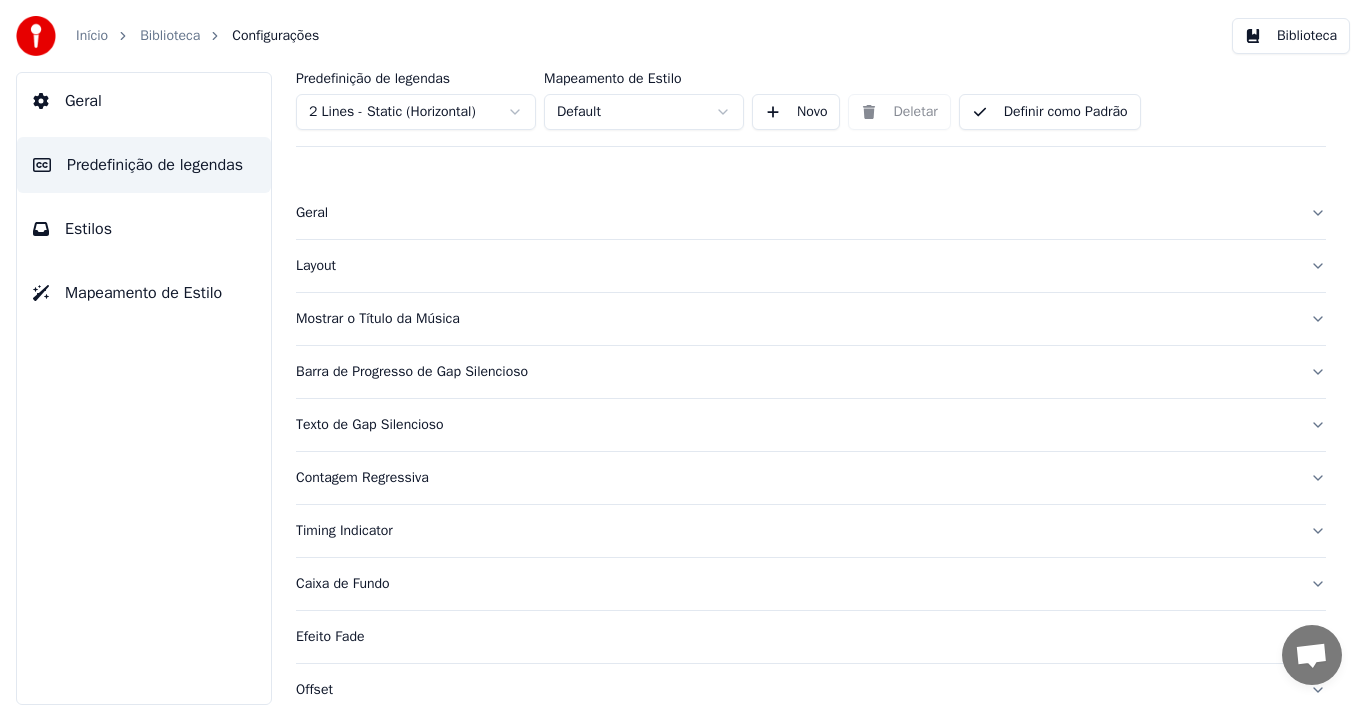 click on "Geral" at bounding box center (811, 213) 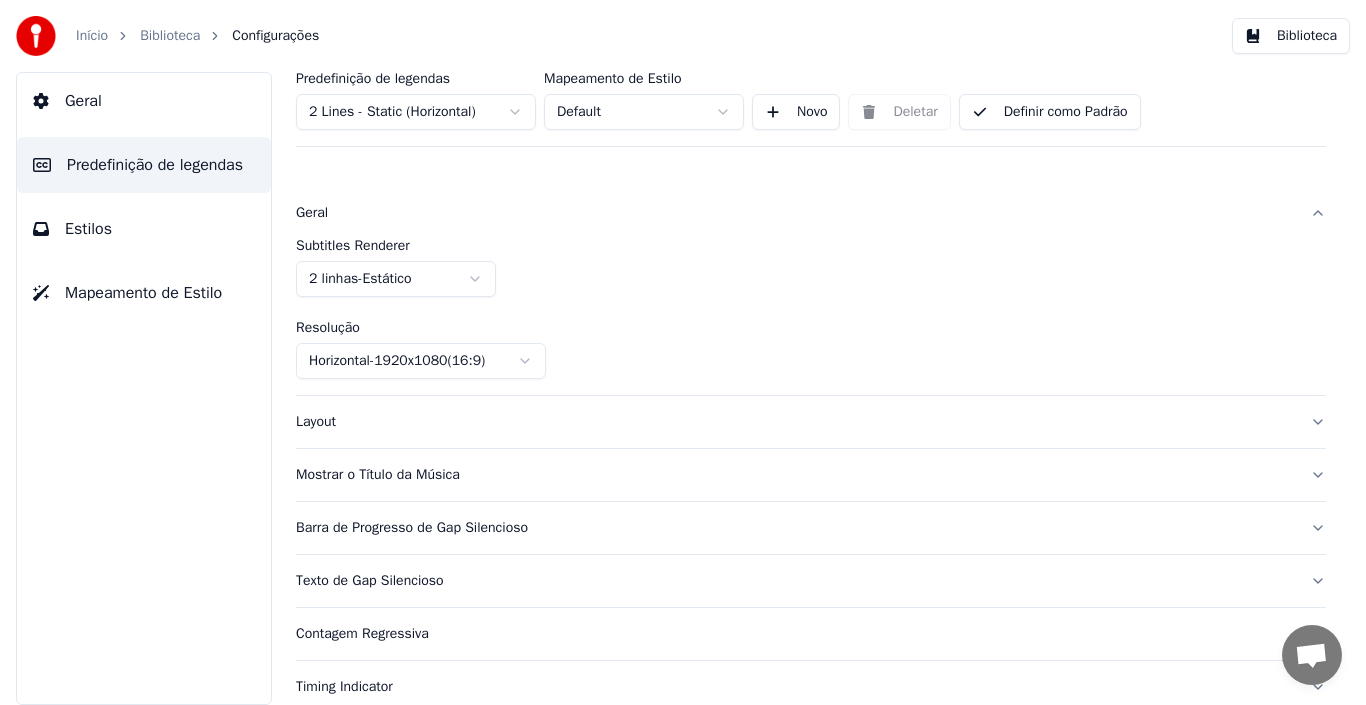 click on "Geral" at bounding box center (795, 213) 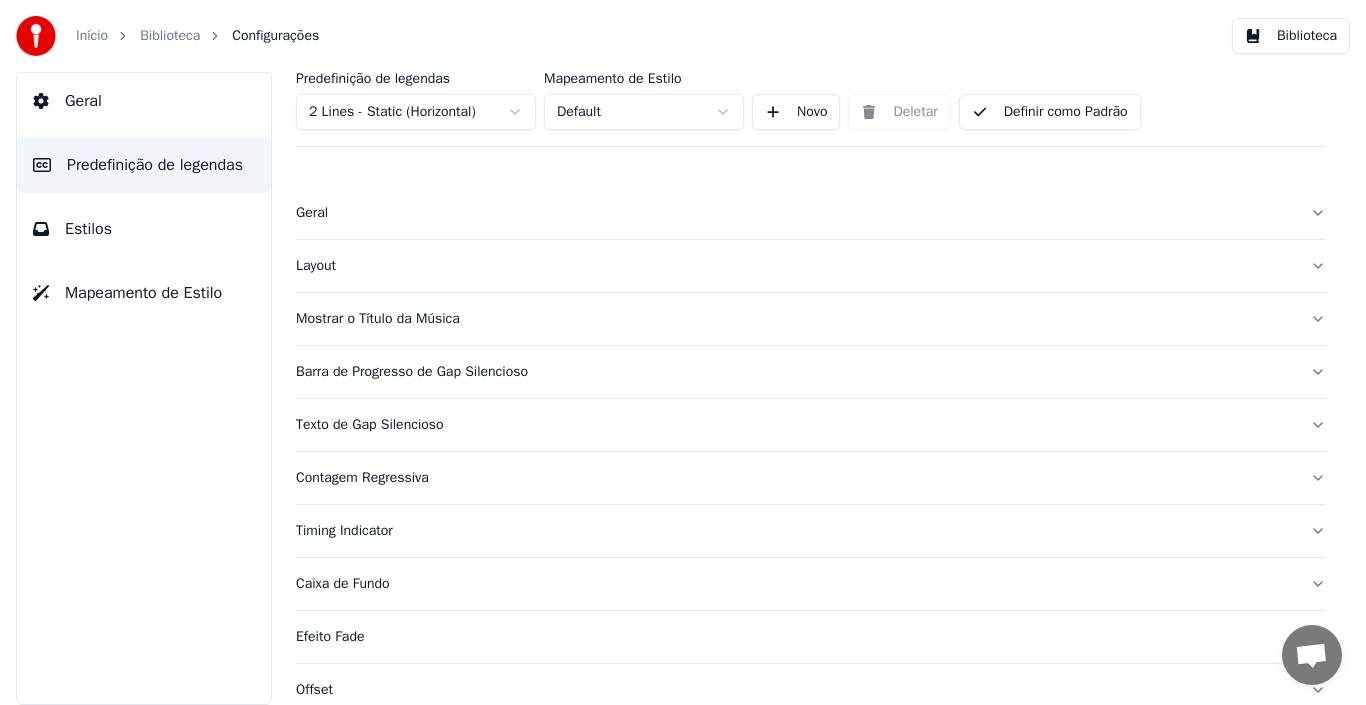 click on "Layout" at bounding box center (795, 266) 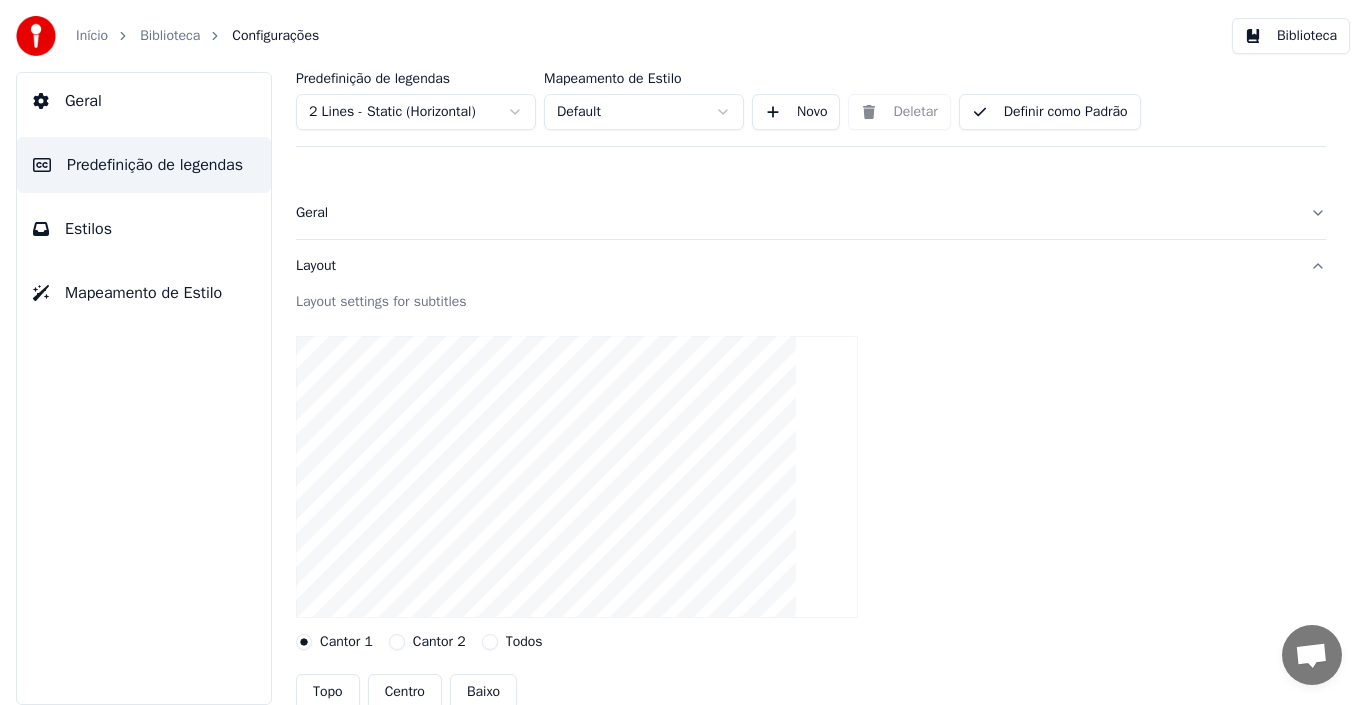 scroll, scrollTop: 100, scrollLeft: 0, axis: vertical 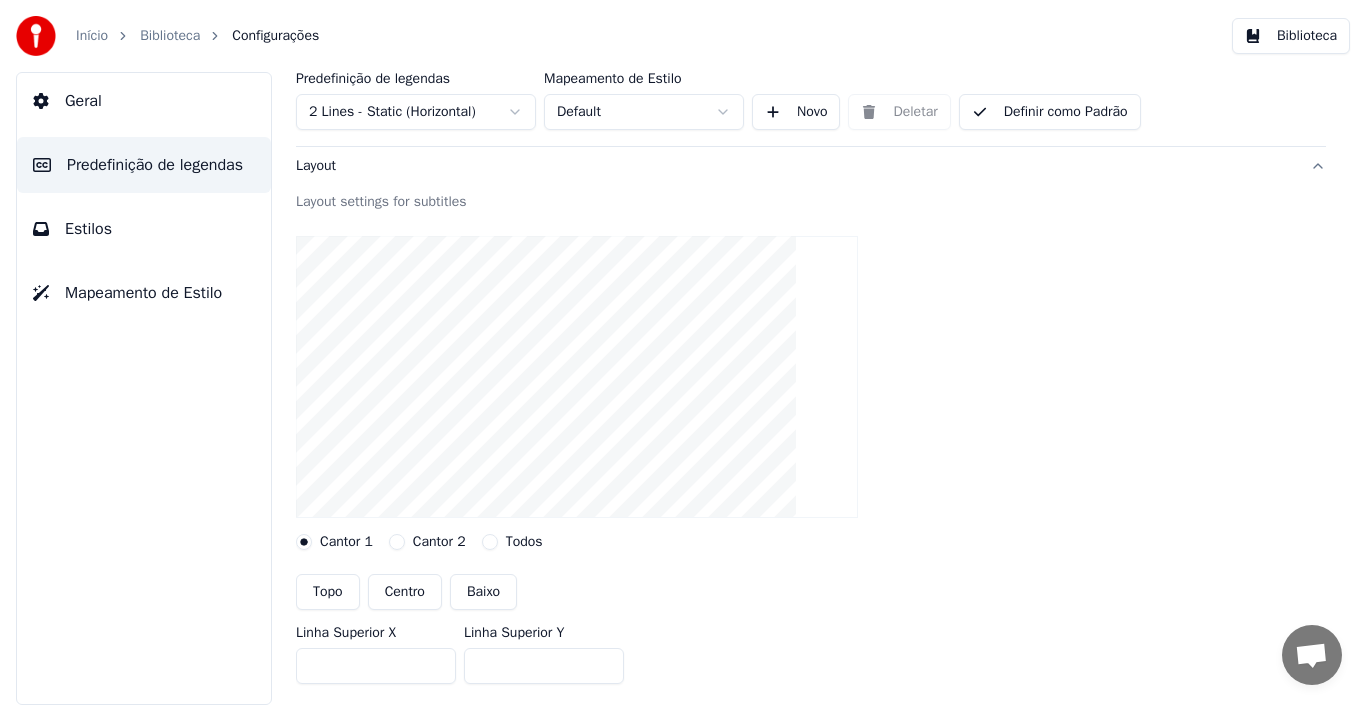 click on "Centro" at bounding box center [405, 592] 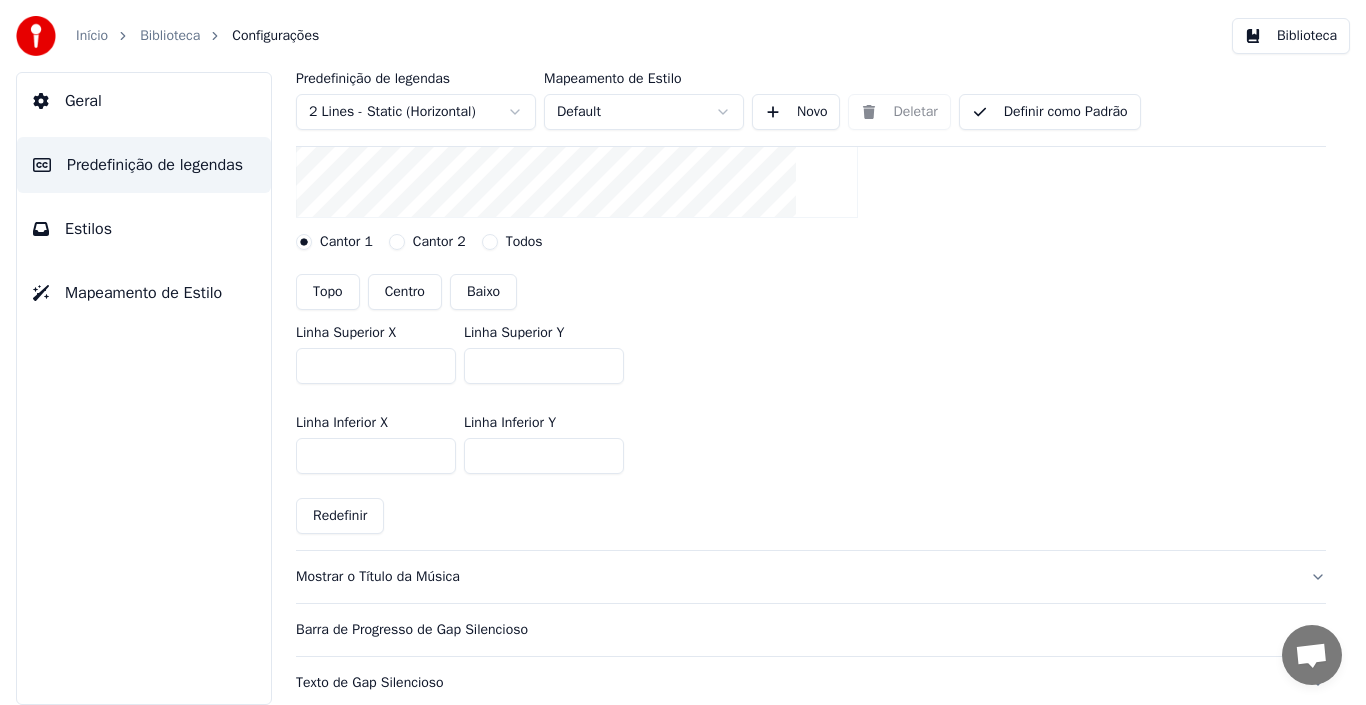 scroll, scrollTop: 500, scrollLeft: 0, axis: vertical 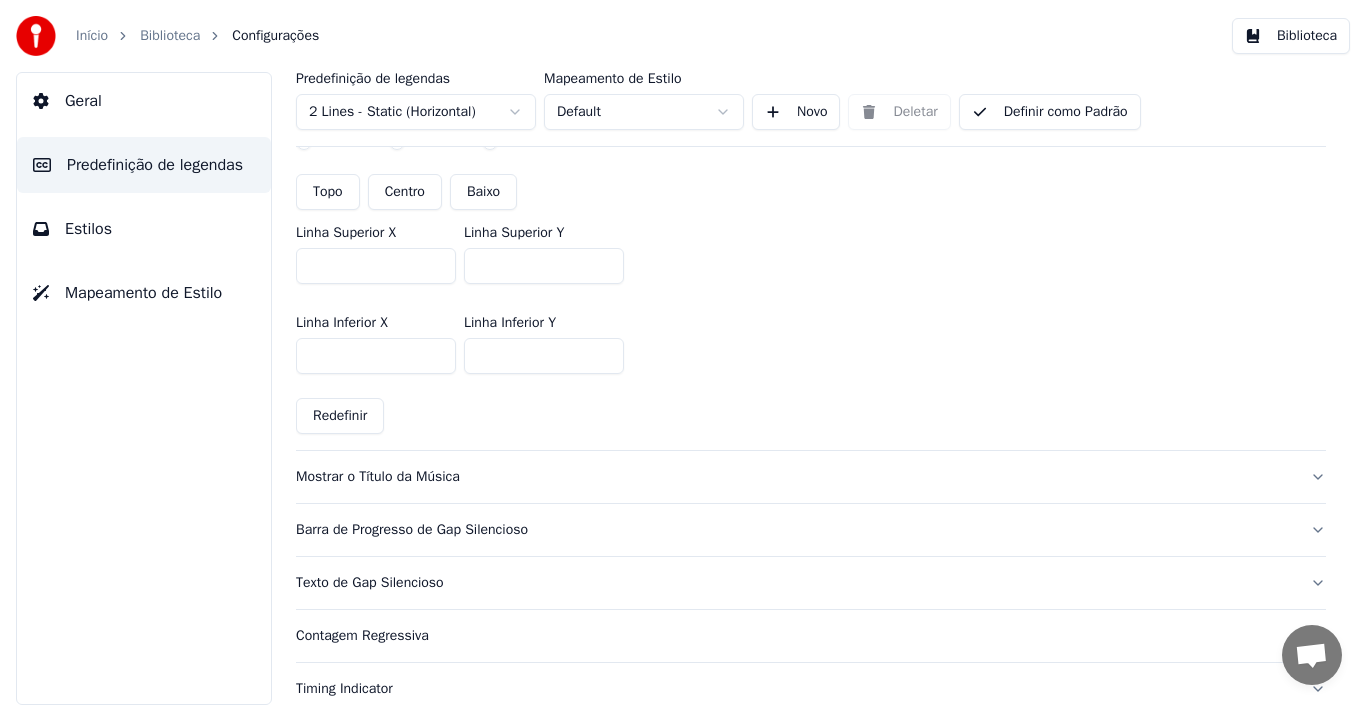 click on "Mostrar o Título da Música" at bounding box center [795, 477] 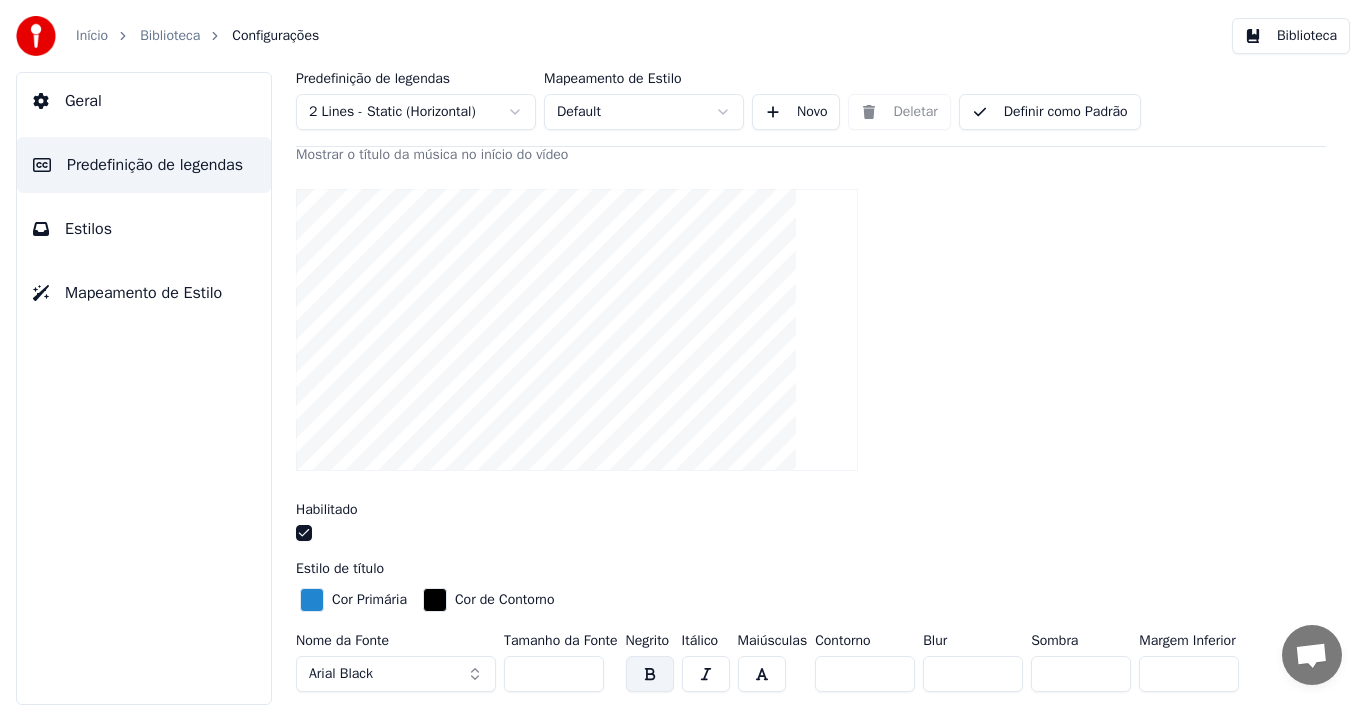 scroll, scrollTop: 300, scrollLeft: 0, axis: vertical 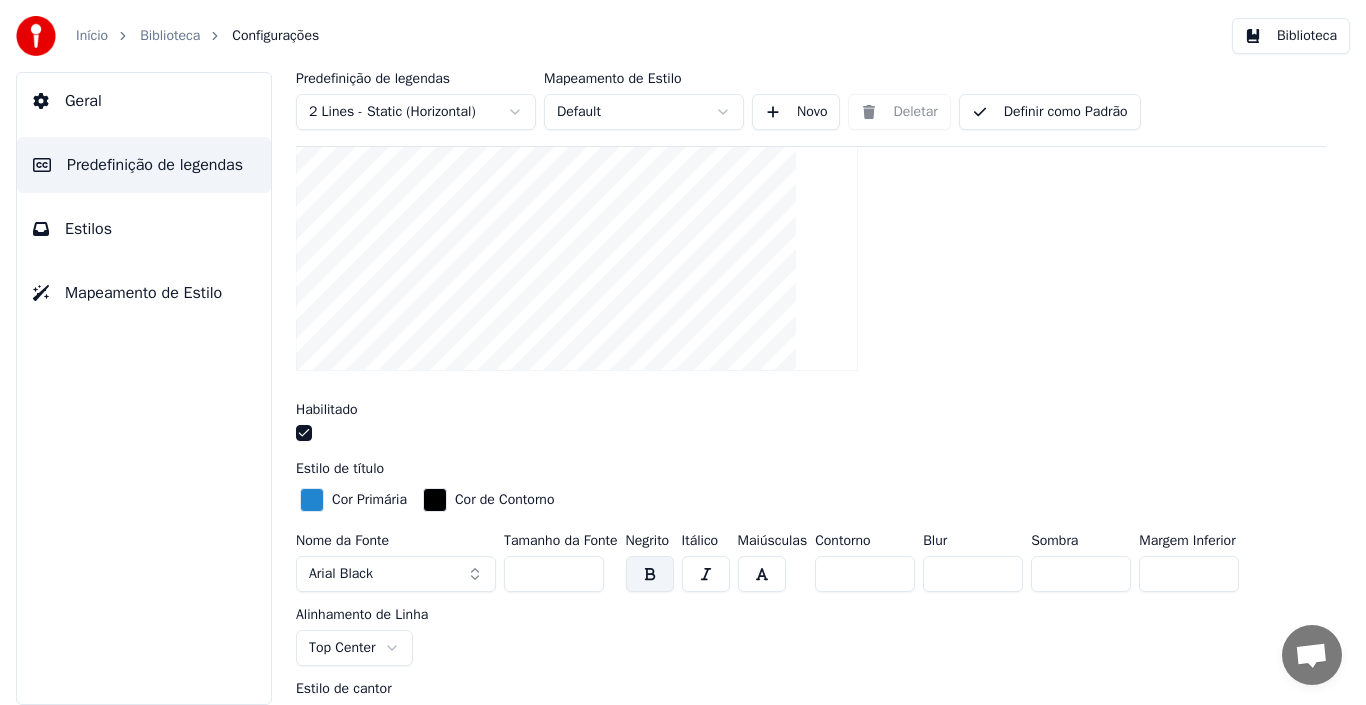 click at bounding box center (762, 574) 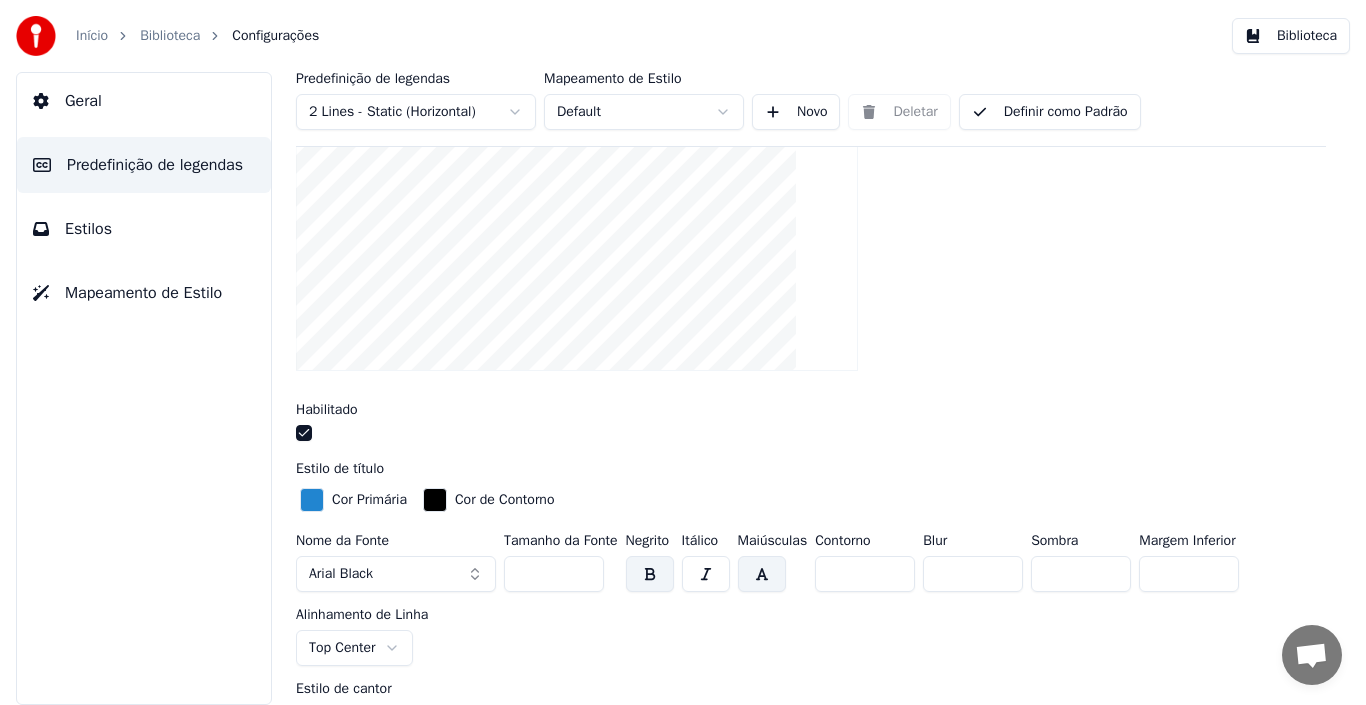 click at bounding box center (762, 574) 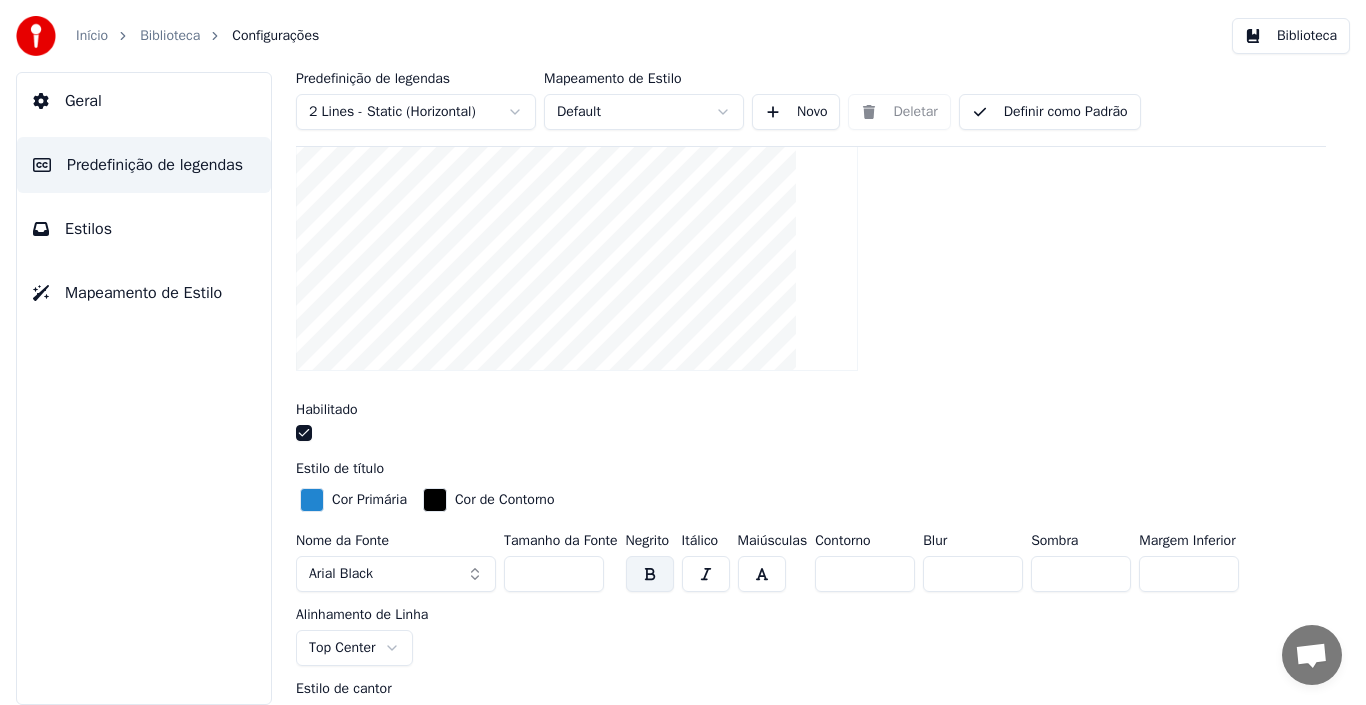 click at bounding box center [762, 574] 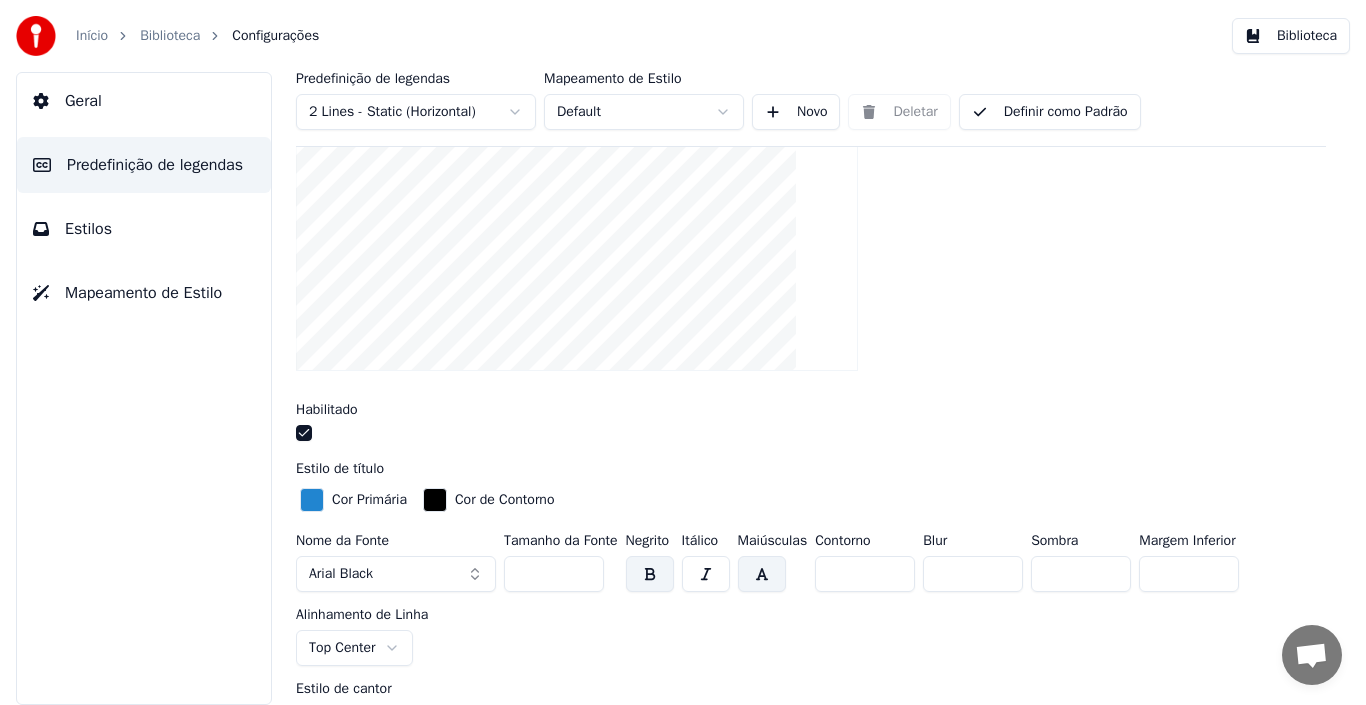 scroll, scrollTop: 200, scrollLeft: 0, axis: vertical 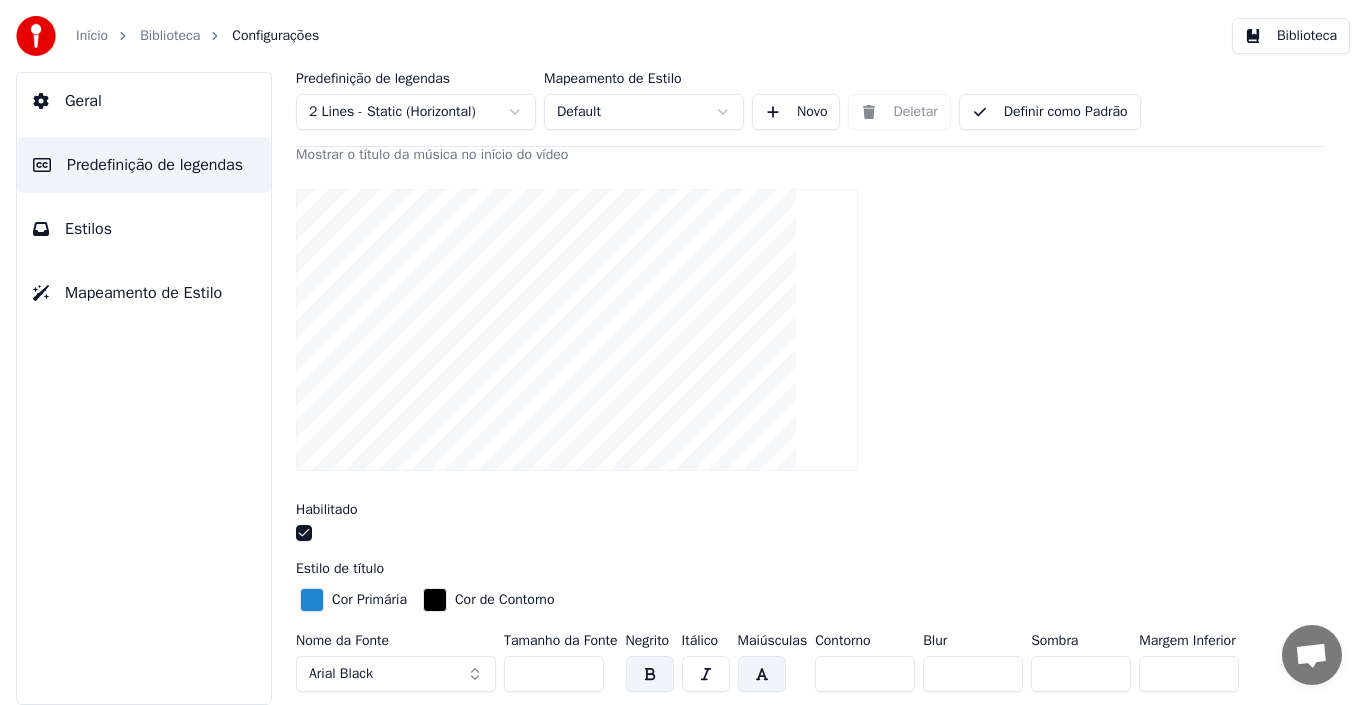 click at bounding box center [312, 600] 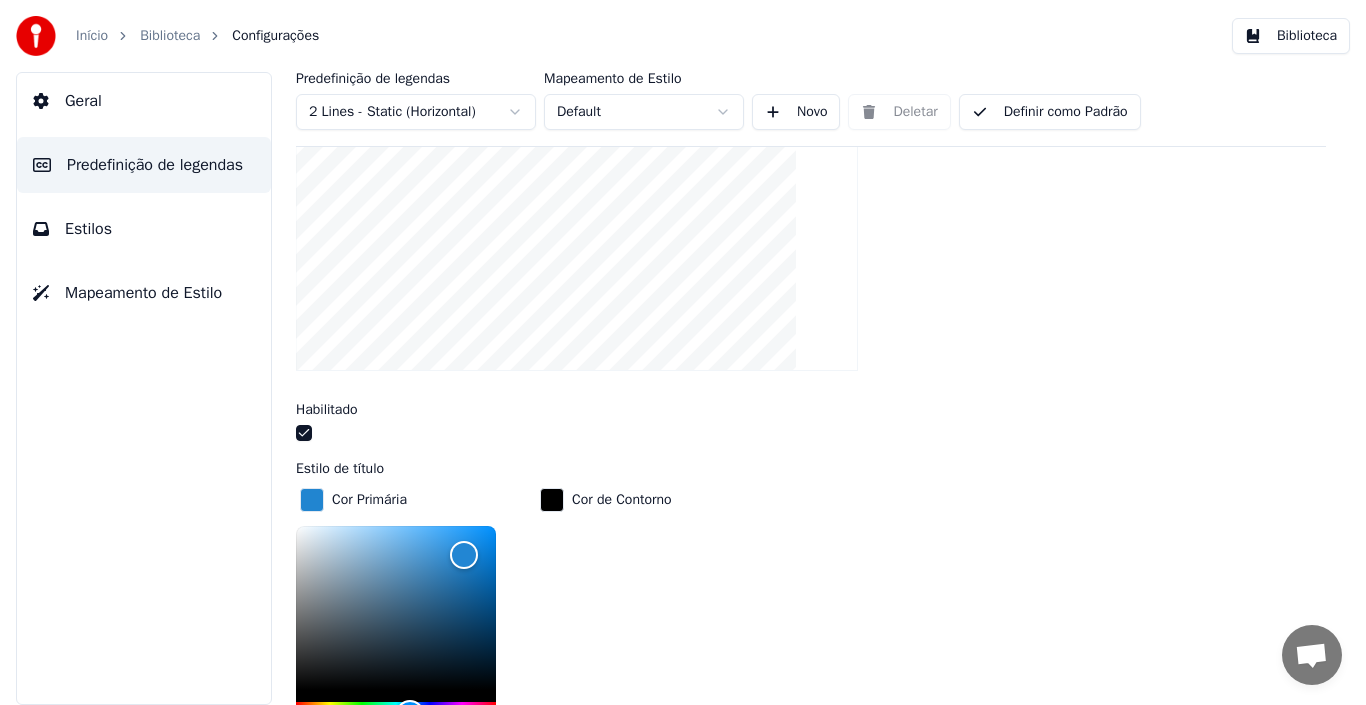 scroll, scrollTop: 400, scrollLeft: 0, axis: vertical 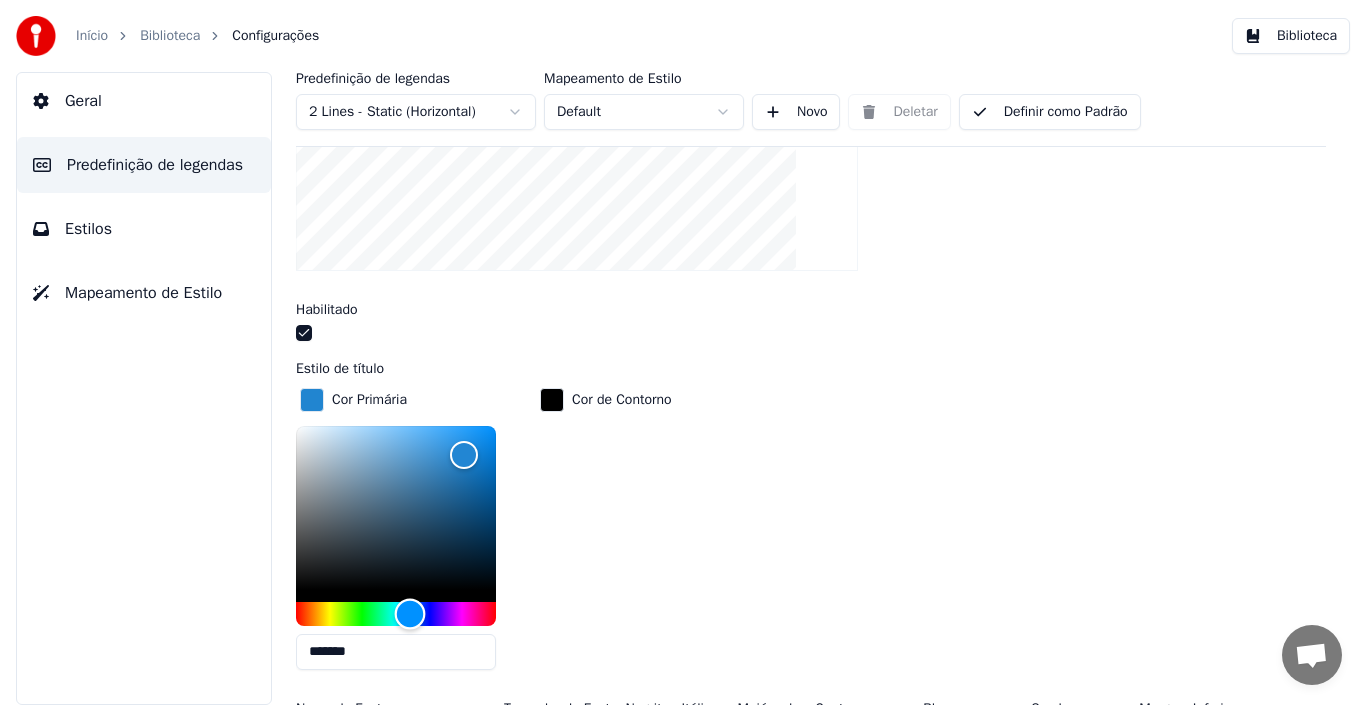 click at bounding box center [396, 614] 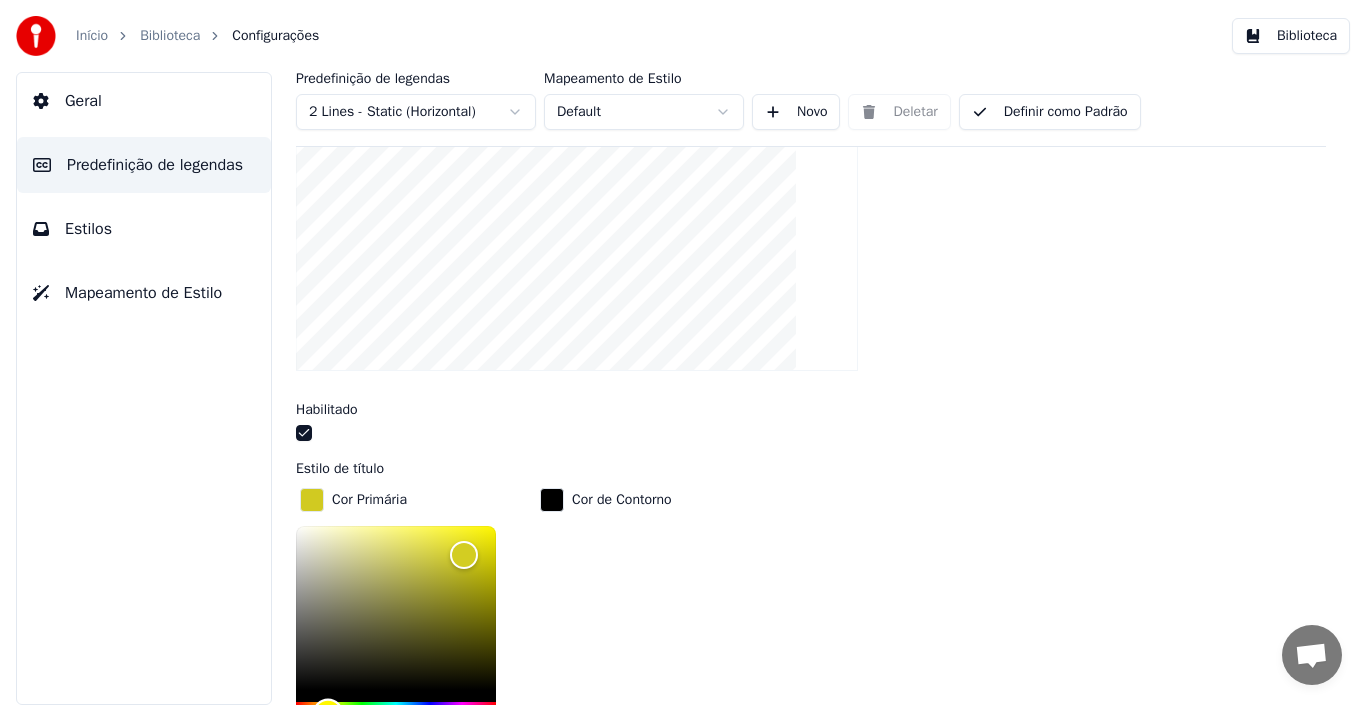 scroll, scrollTop: 400, scrollLeft: 0, axis: vertical 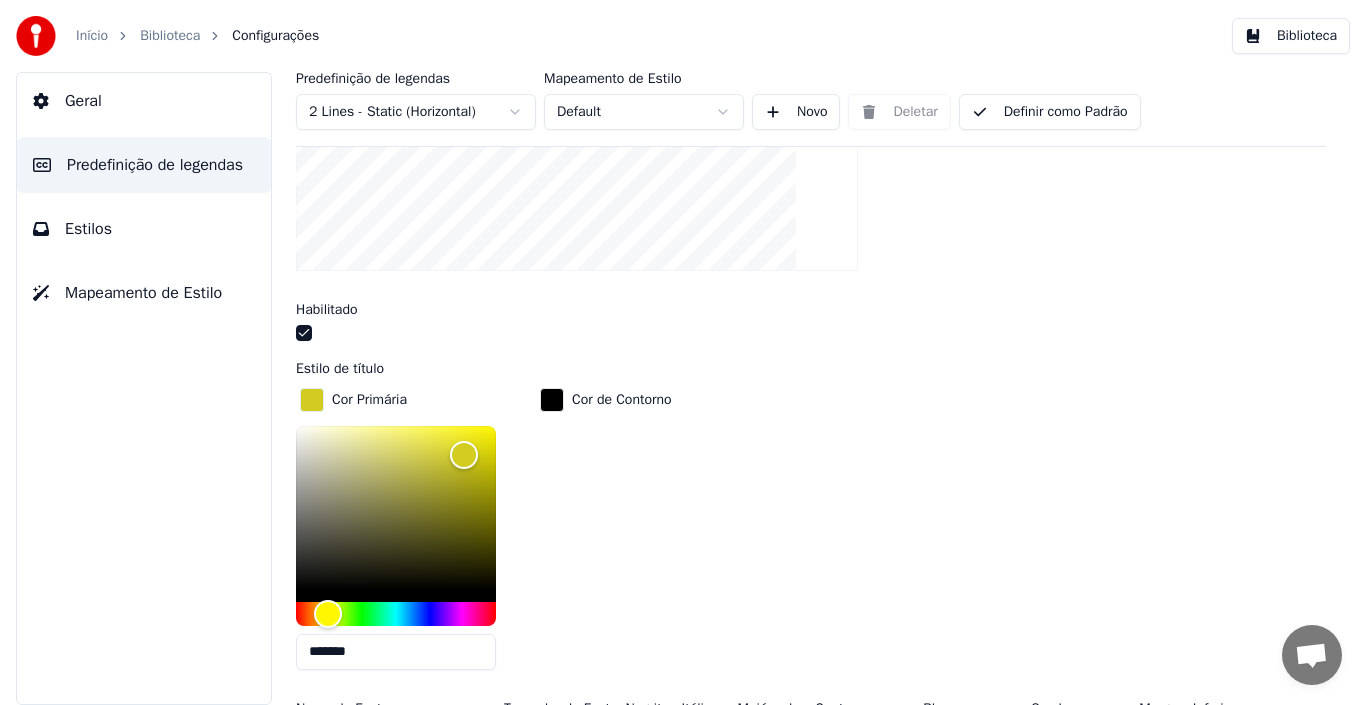 click on "Cor Primária ******* Cor de Contorno" at bounding box center (811, 535) 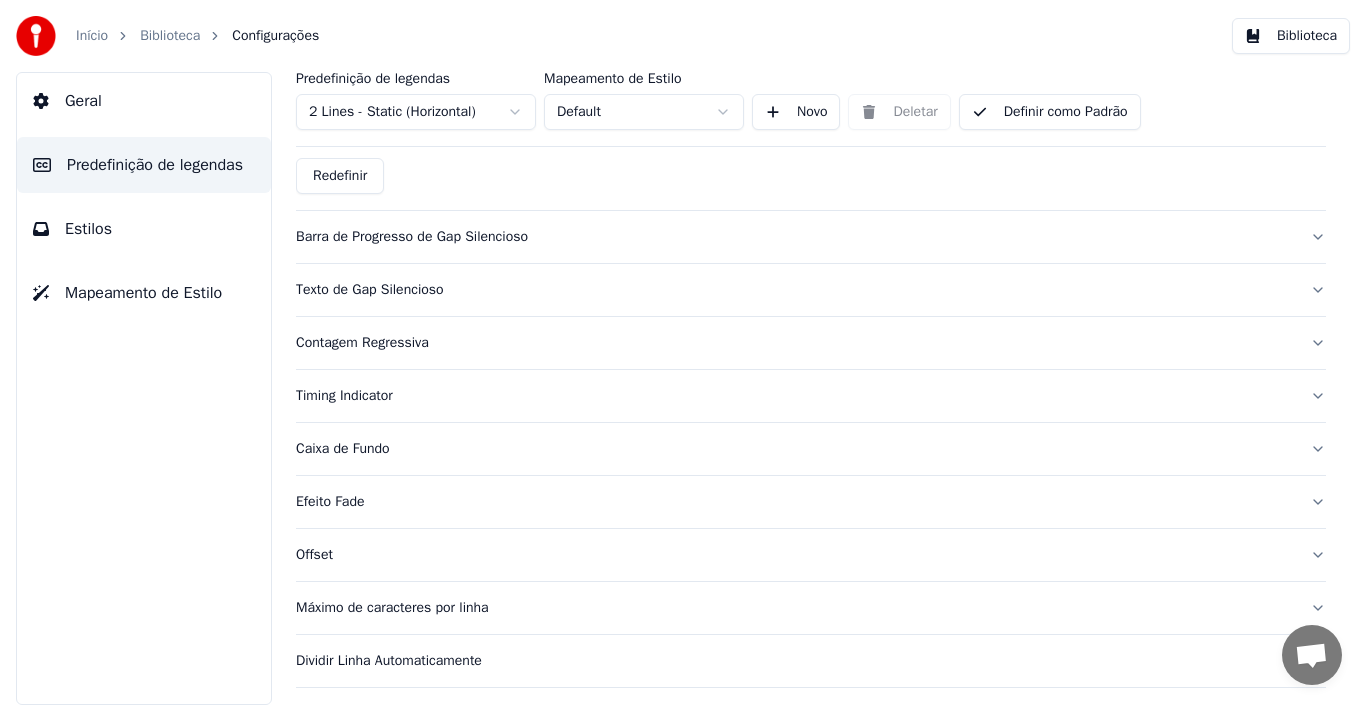 scroll, scrollTop: 1548, scrollLeft: 0, axis: vertical 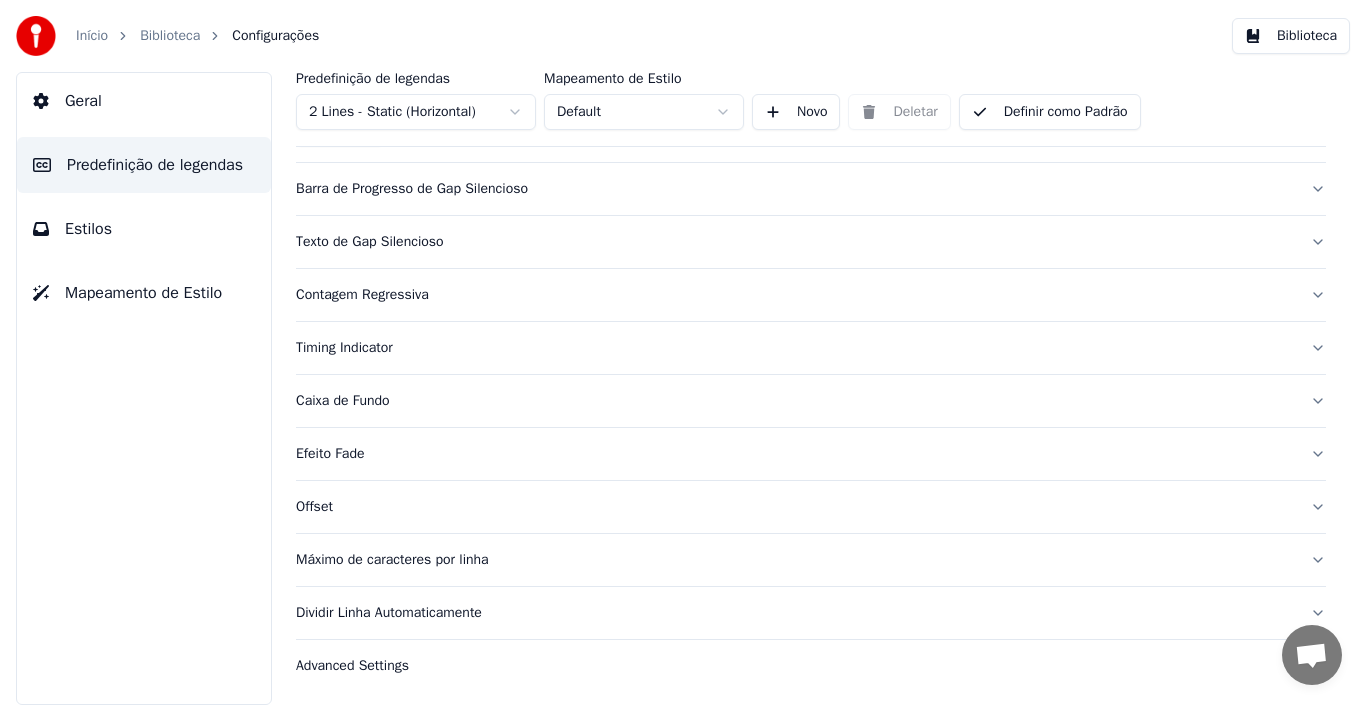 click on "Advanced Settings" at bounding box center [795, 666] 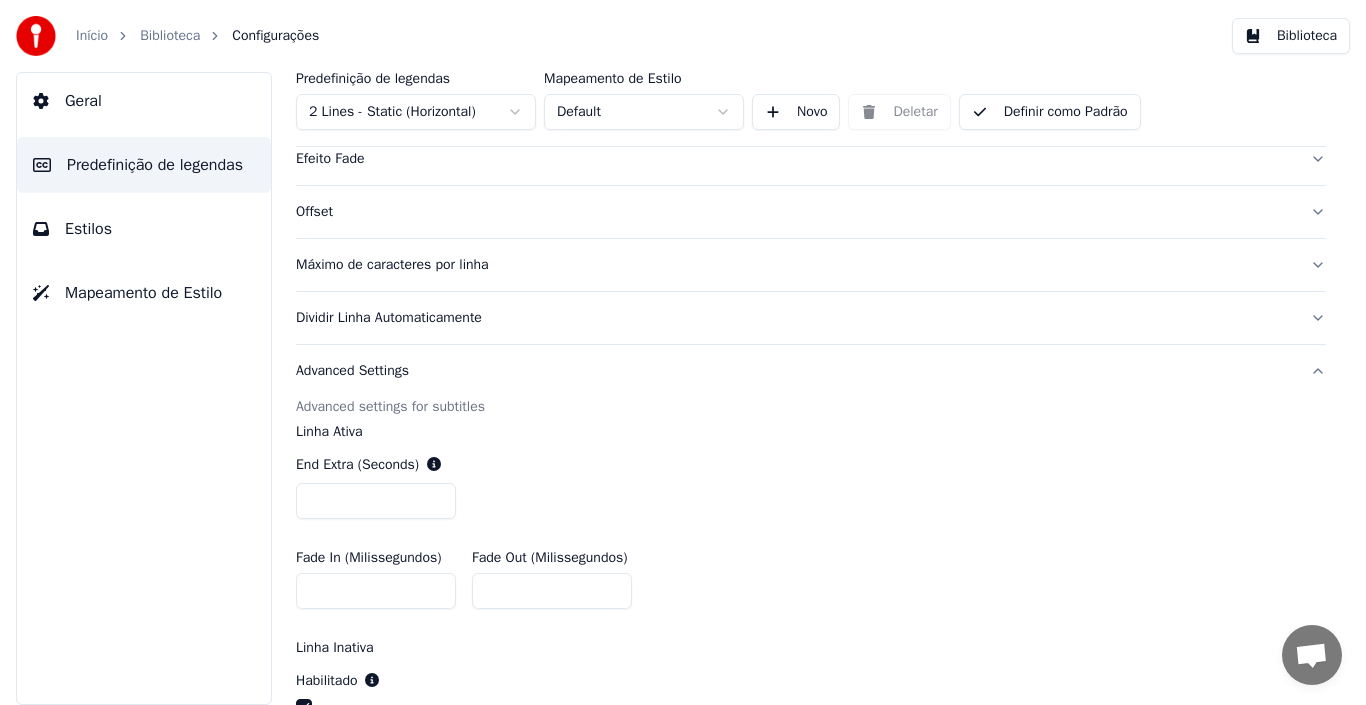 scroll, scrollTop: 770, scrollLeft: 0, axis: vertical 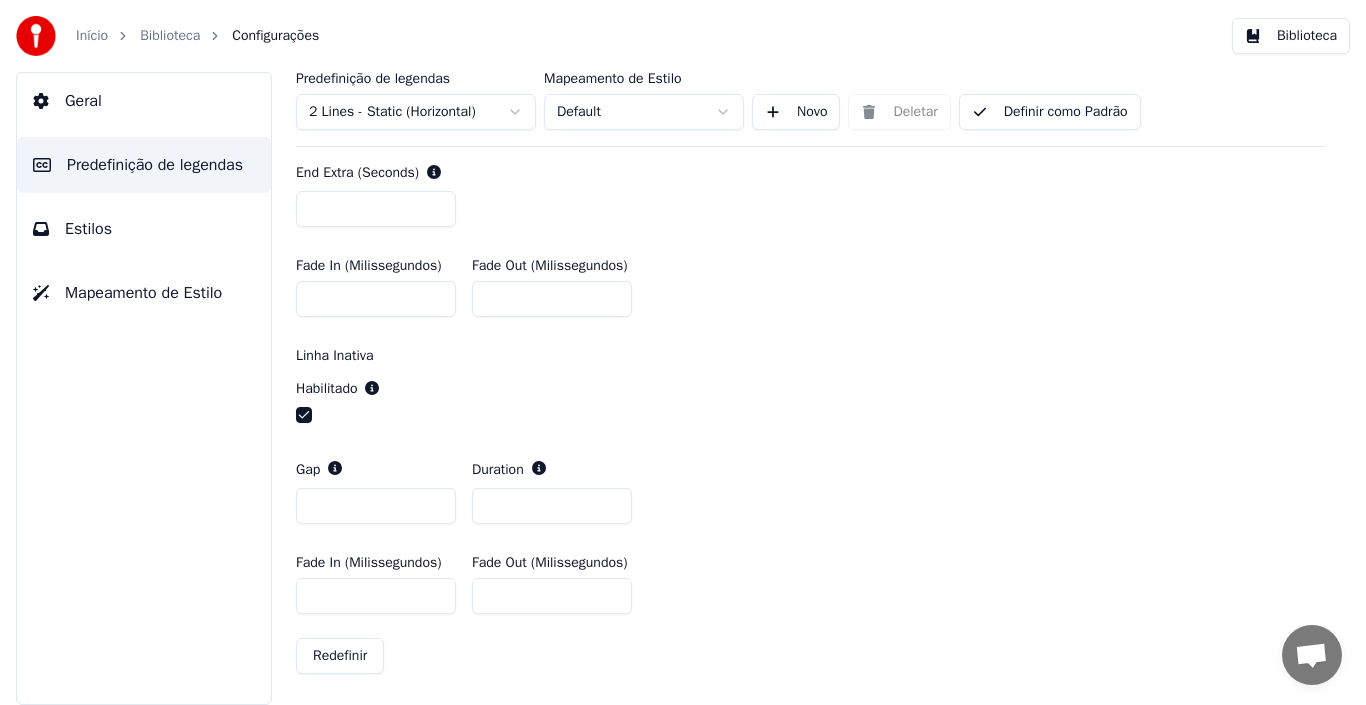 click on "Geral" at bounding box center (83, 101) 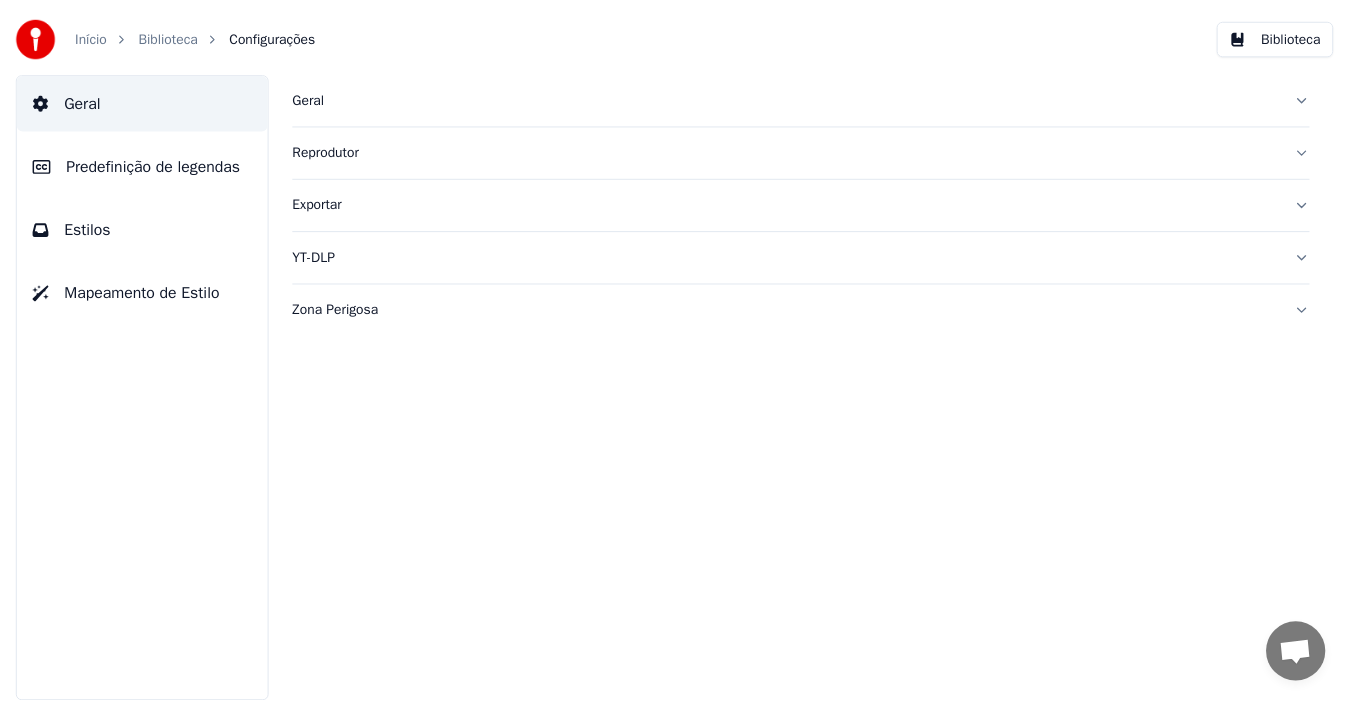 scroll, scrollTop: 0, scrollLeft: 0, axis: both 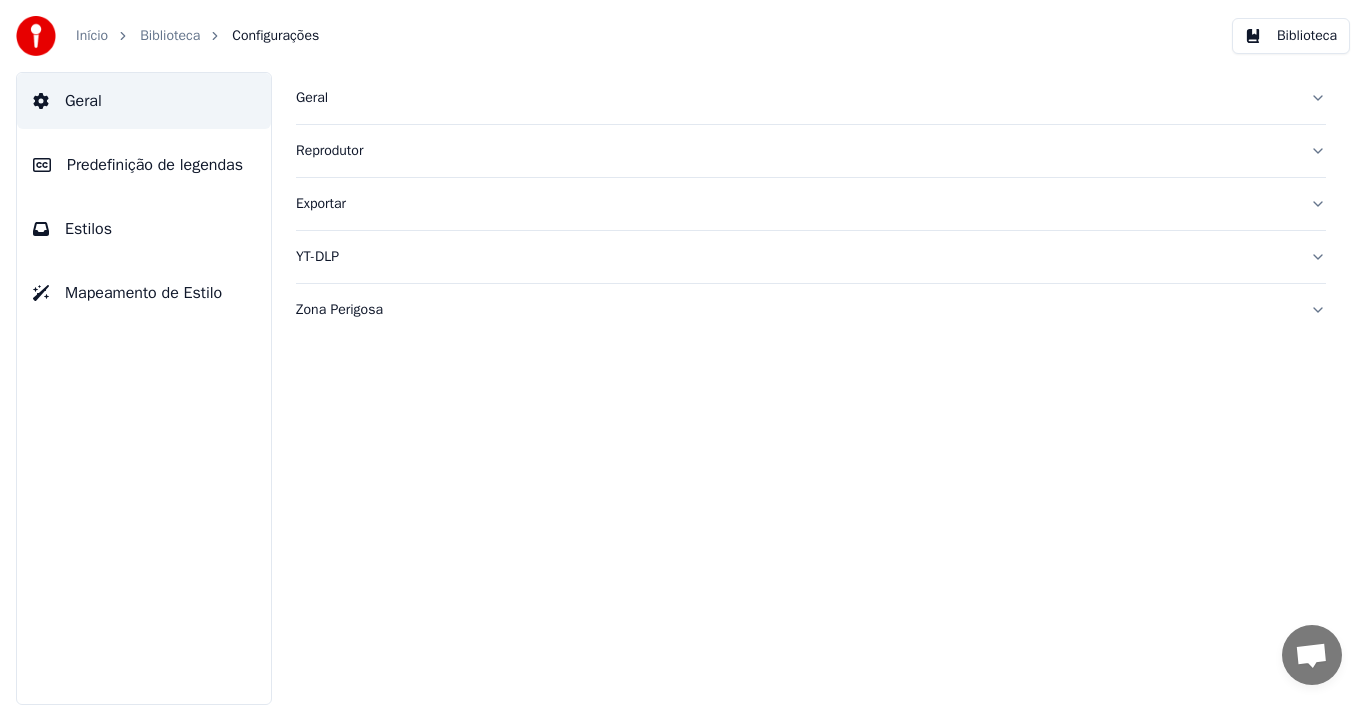 click on "Geral" at bounding box center [795, 98] 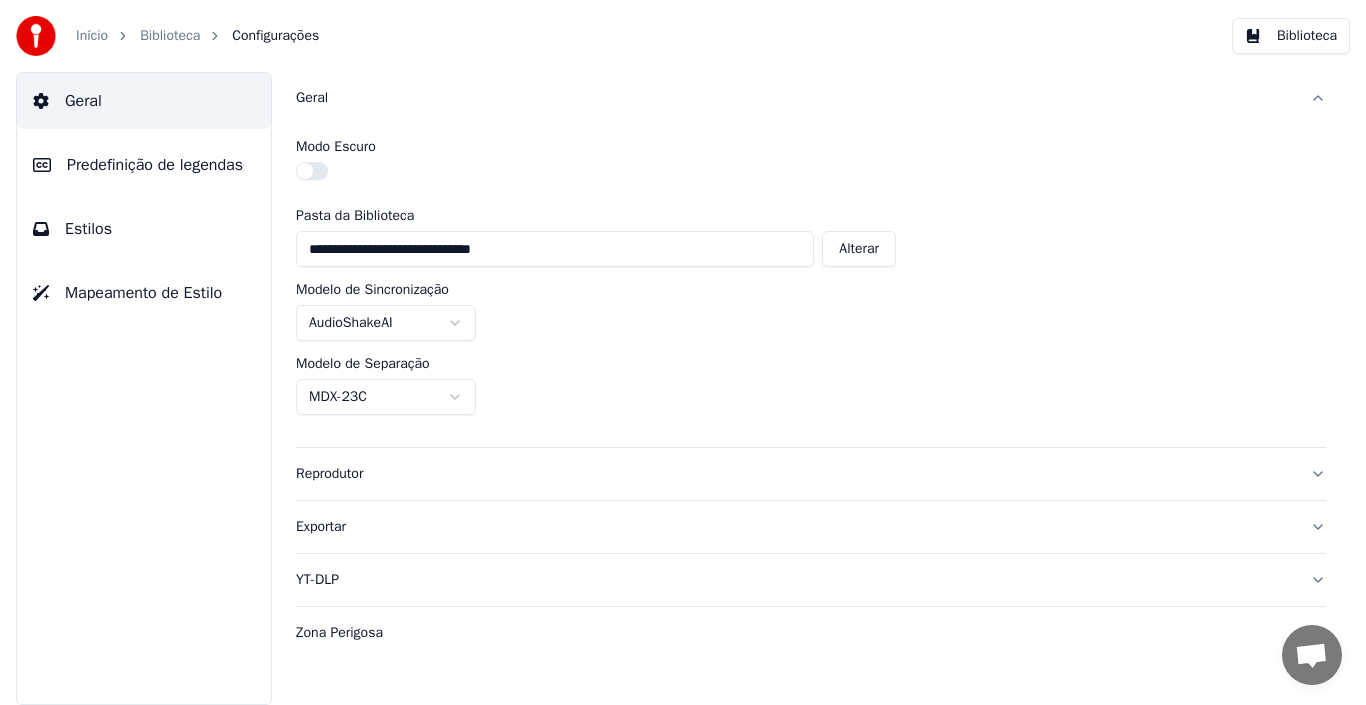 click on "**********" at bounding box center [683, 352] 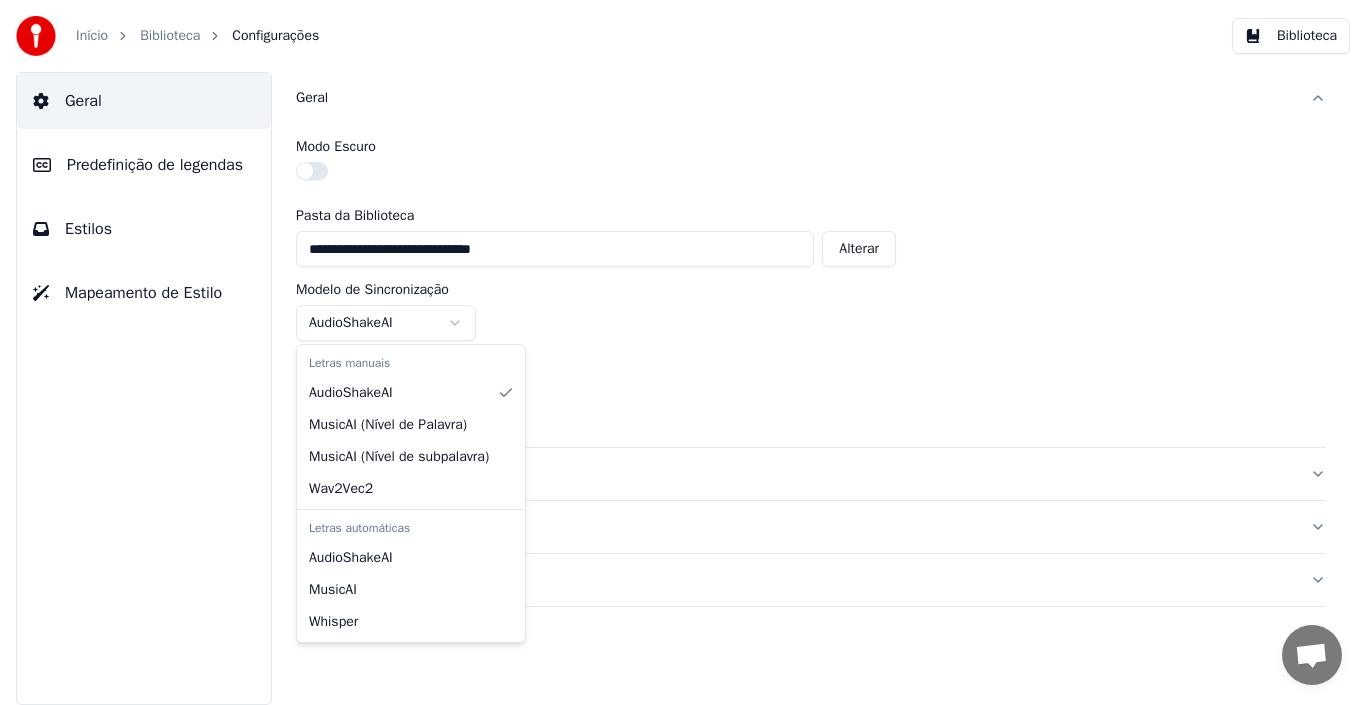 click on "**********" at bounding box center (683, 352) 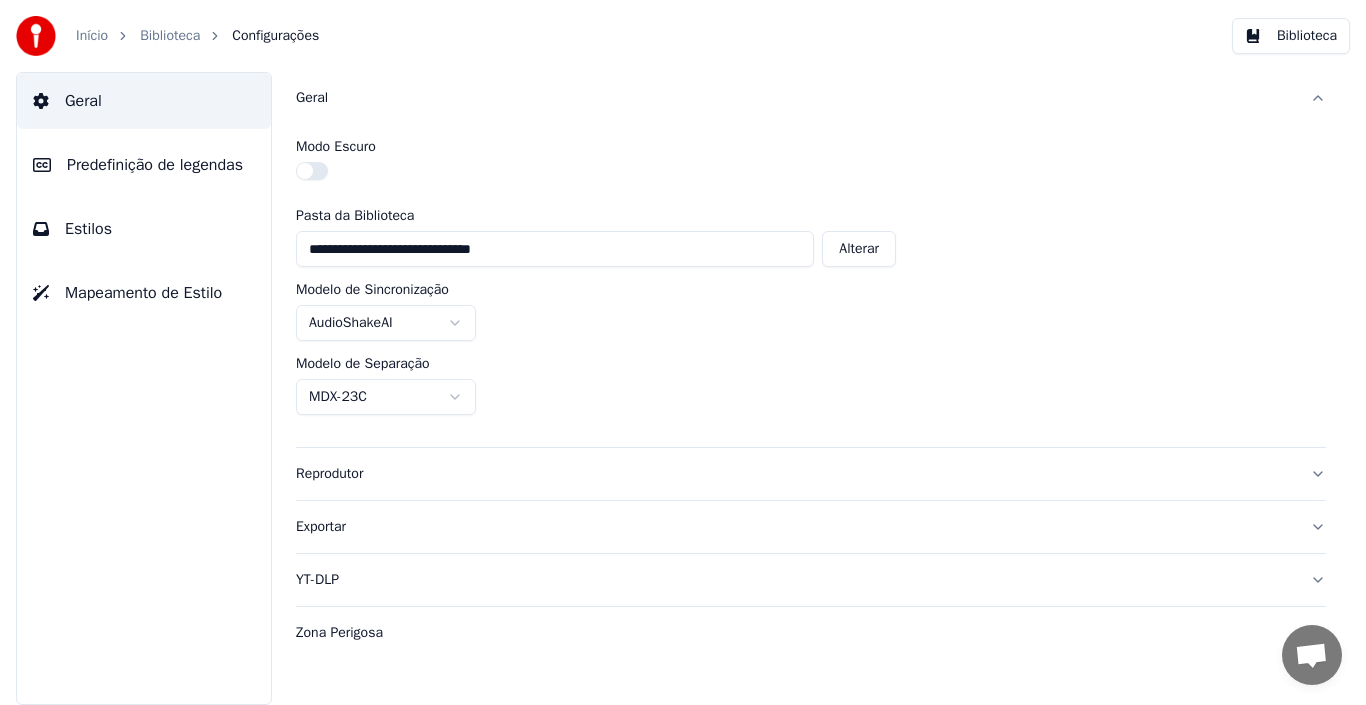 click on "**********" at bounding box center [683, 352] 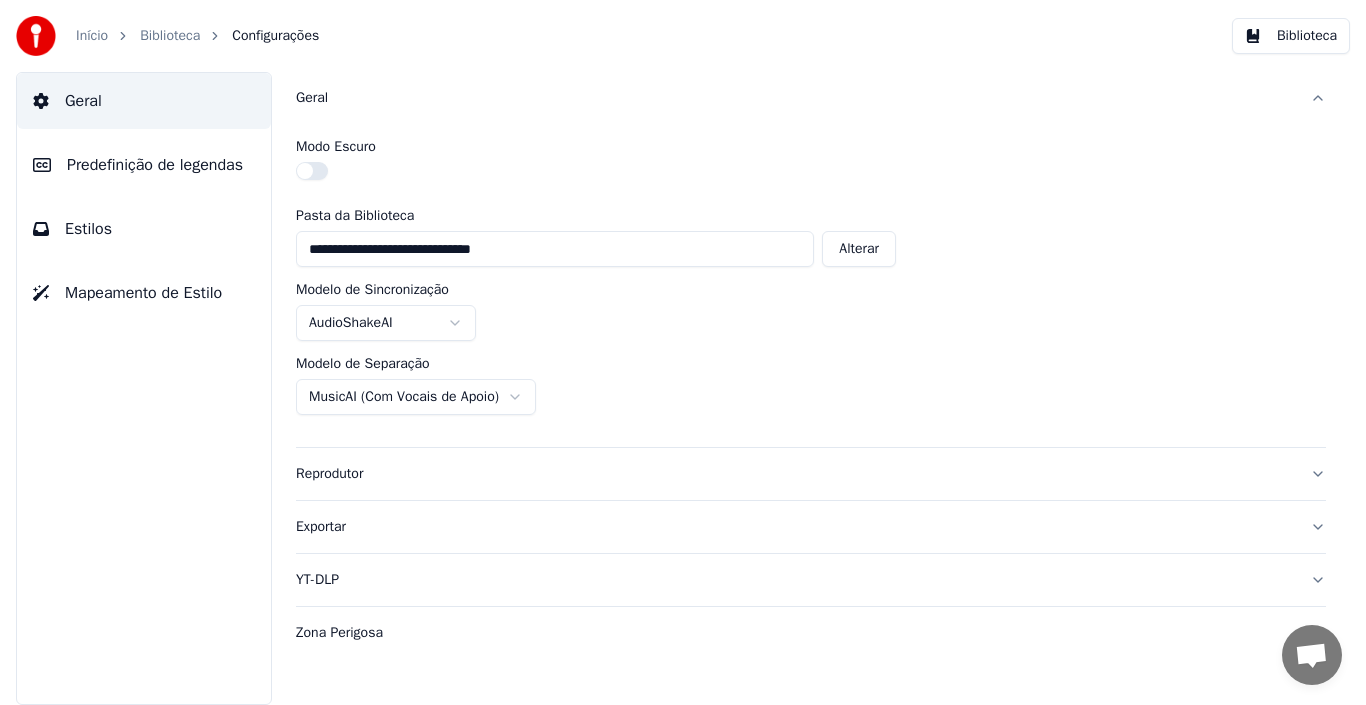 click on "Reprodutor" at bounding box center (811, 474) 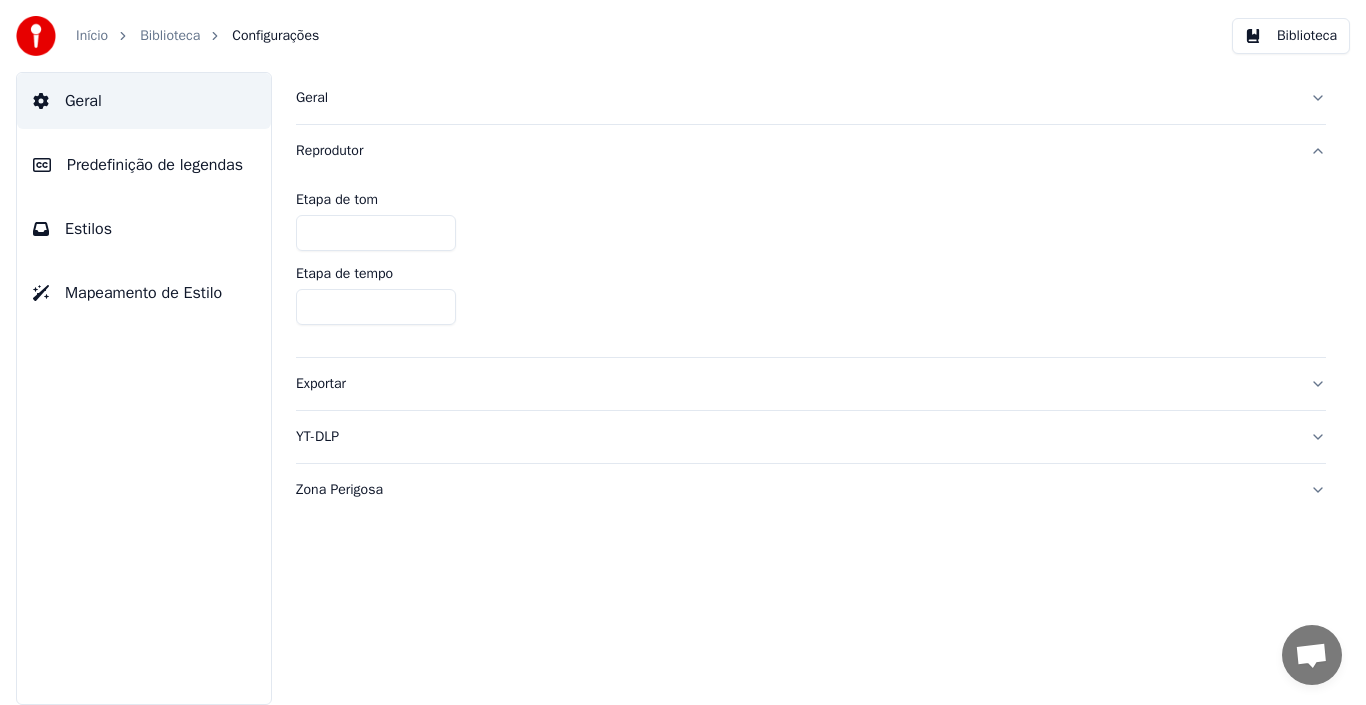 click on "Geral" at bounding box center [795, 98] 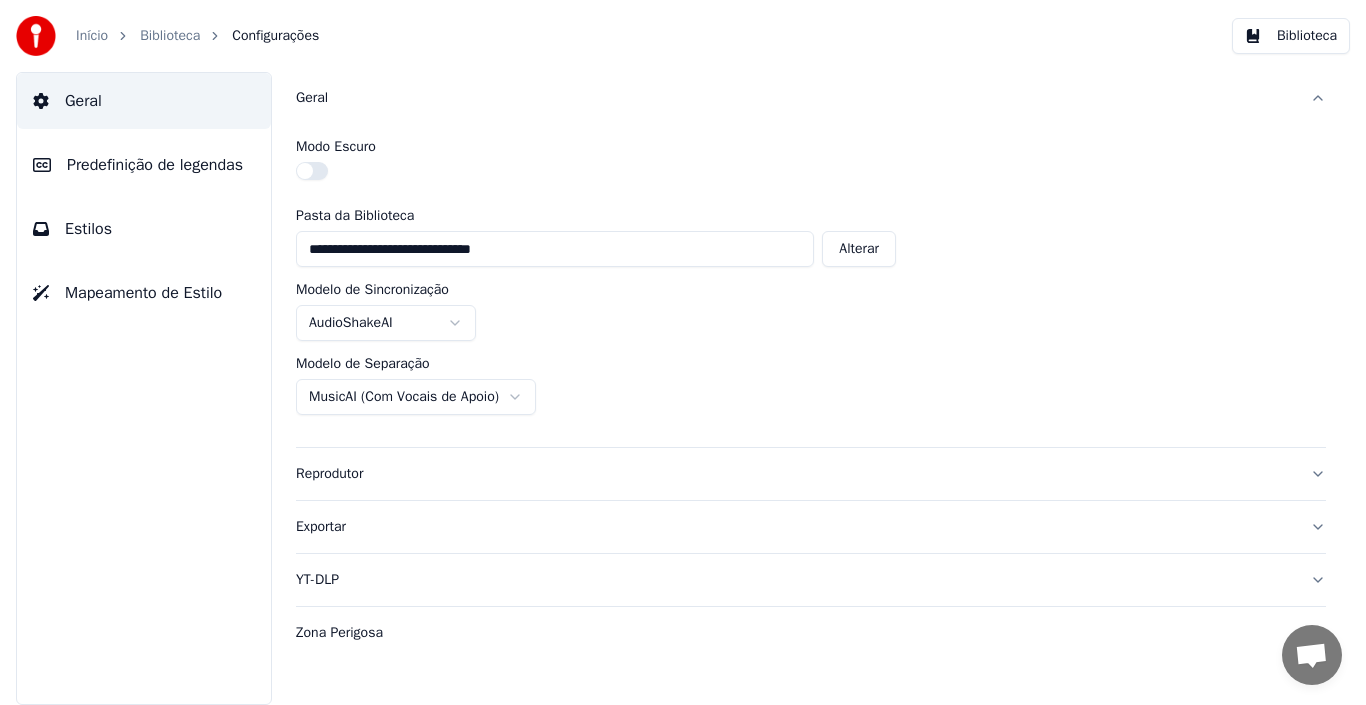 click on "Geral" at bounding box center [795, 98] 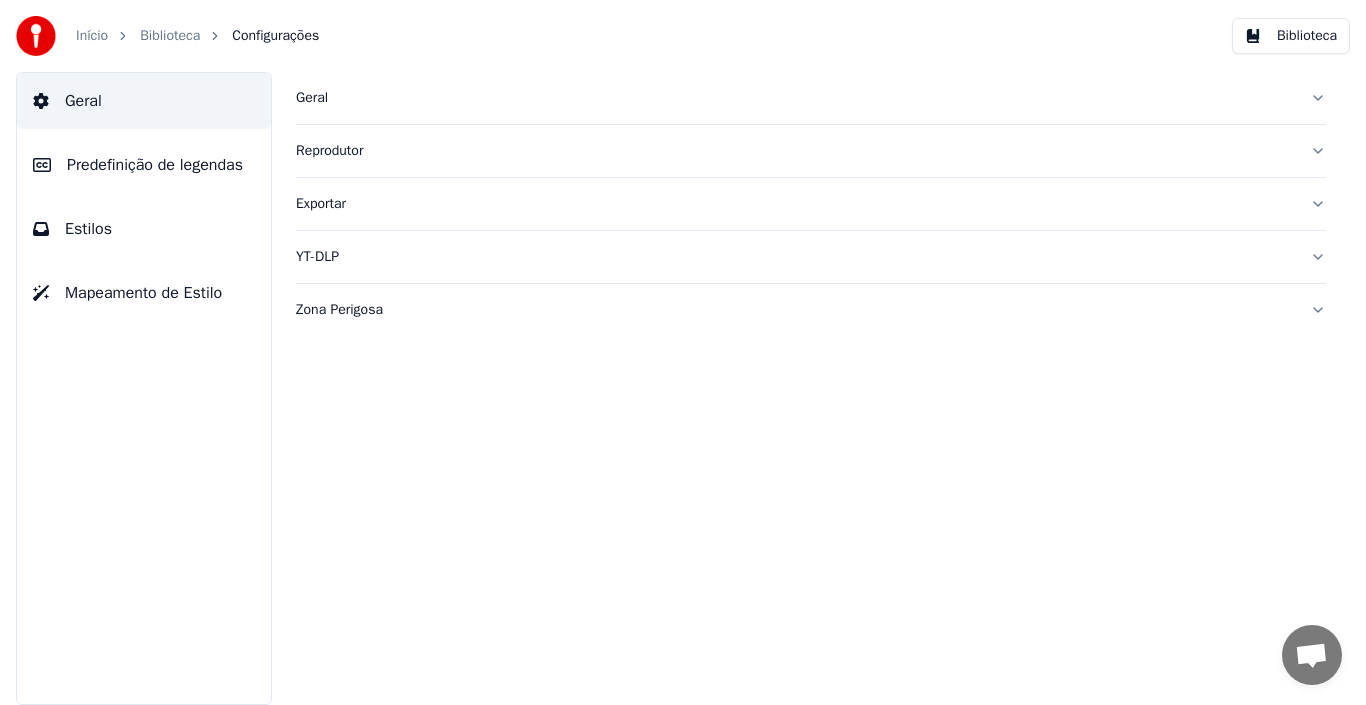 click on "Reprodutor" at bounding box center (811, 151) 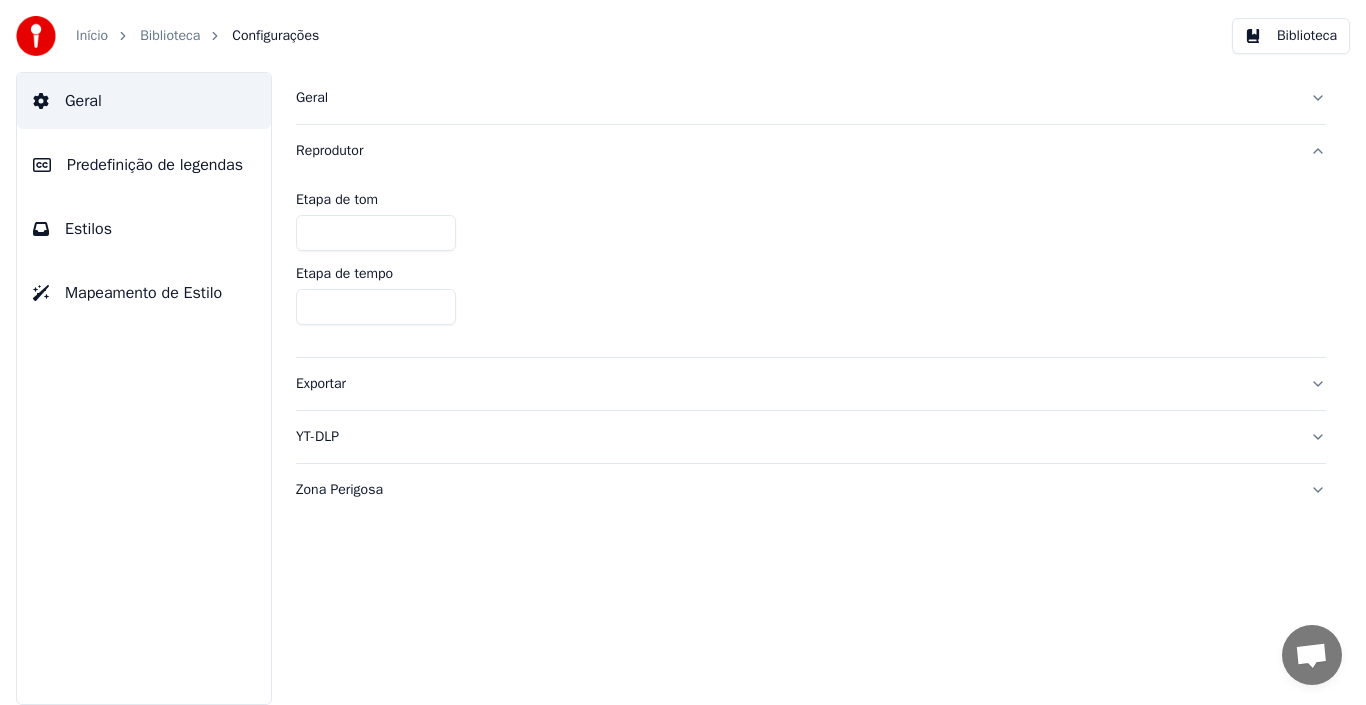 click on "Reprodutor" at bounding box center [811, 151] 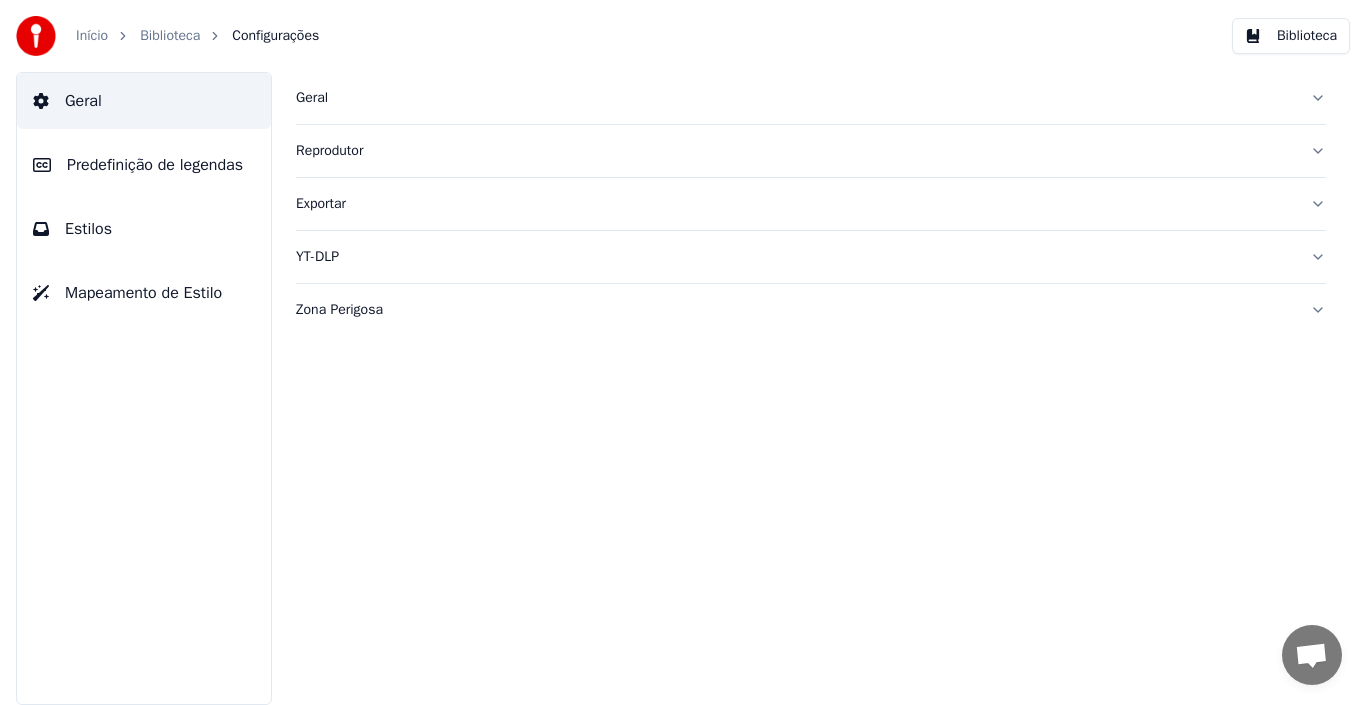 click on "Exportar" at bounding box center (795, 204) 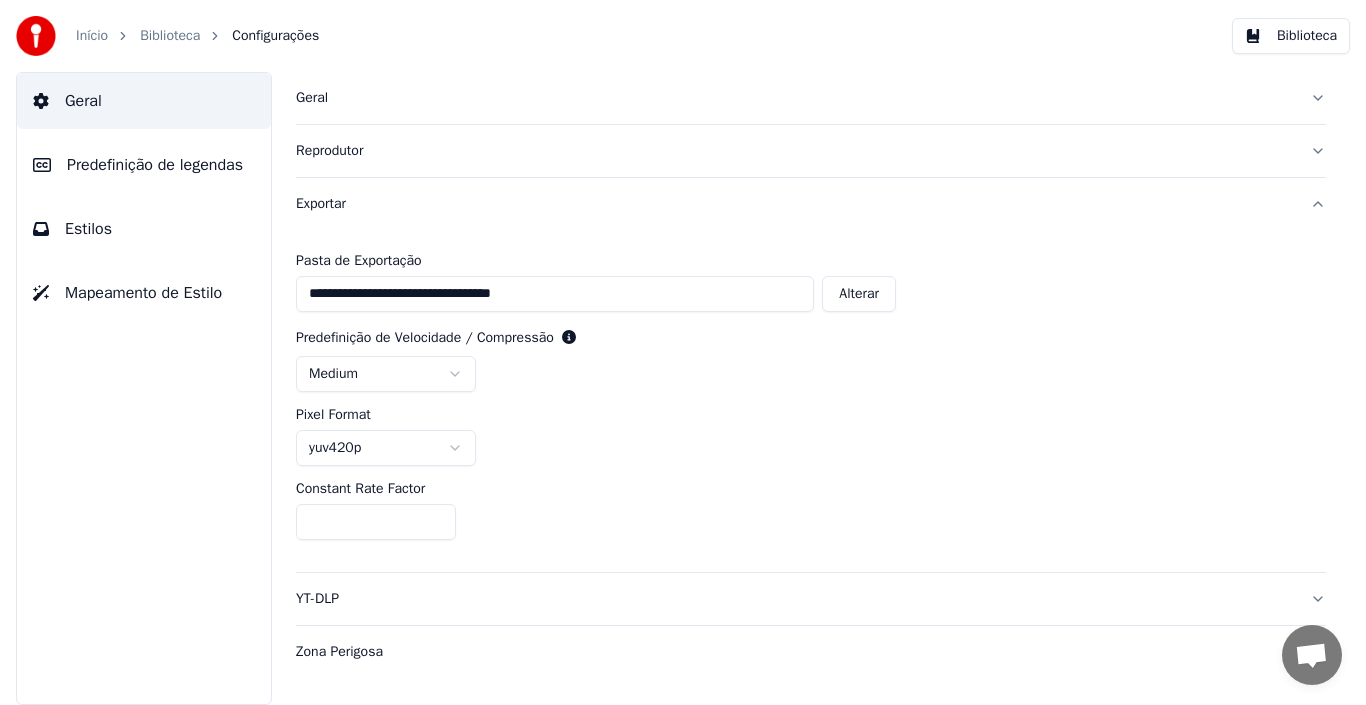 click on "**********" at bounding box center (683, 352) 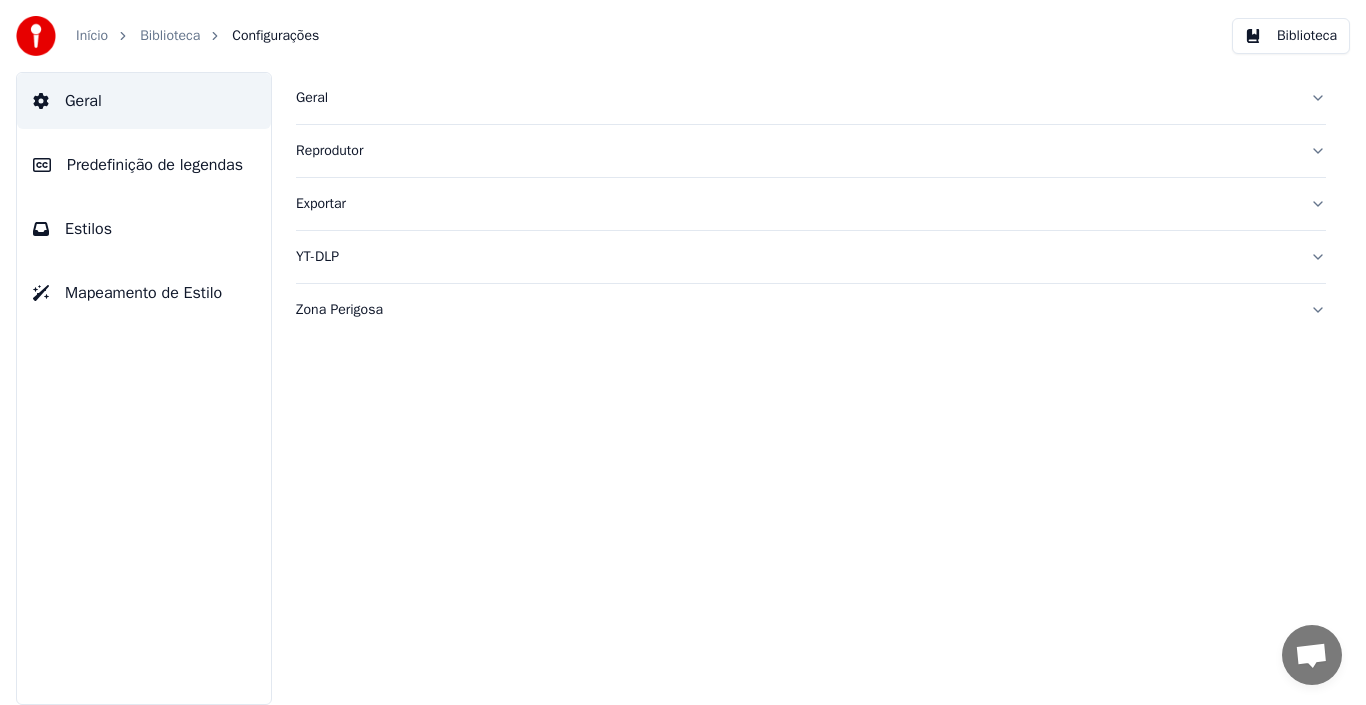 click on "Exportar" at bounding box center [811, 204] 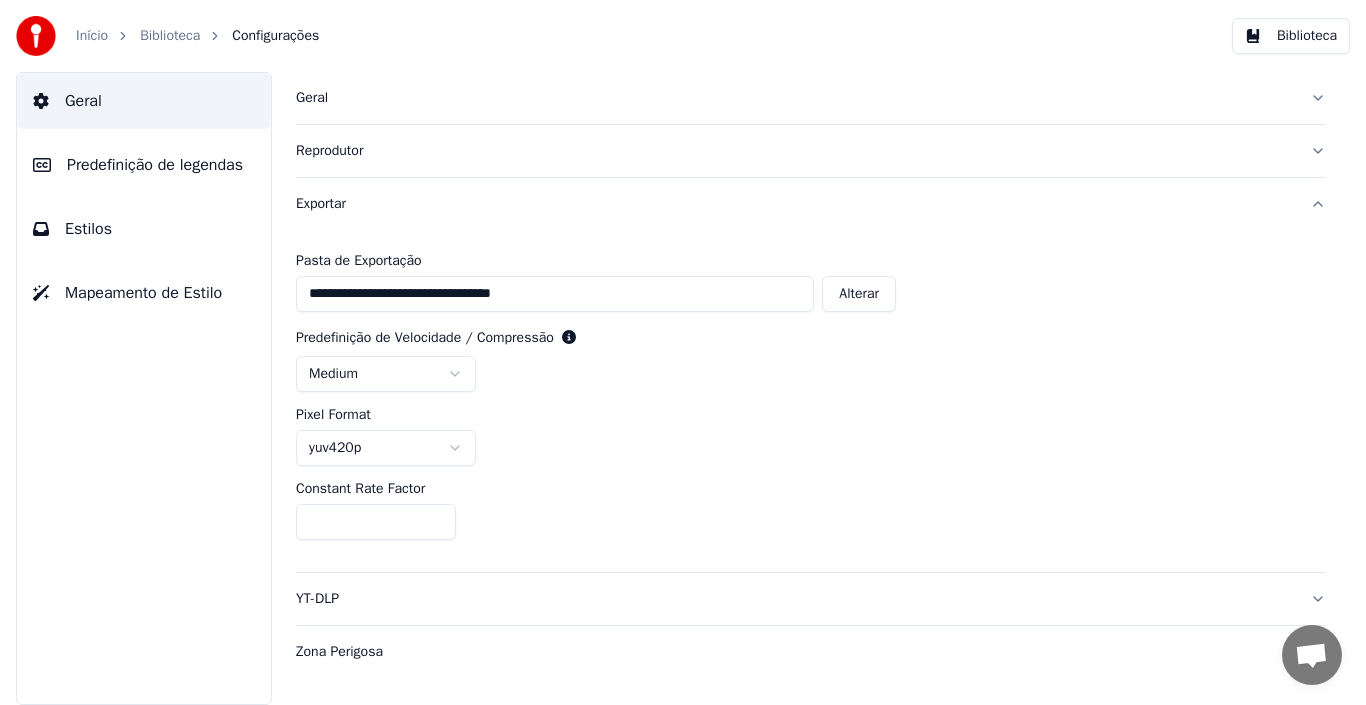 click on "Exportar" at bounding box center (811, 204) 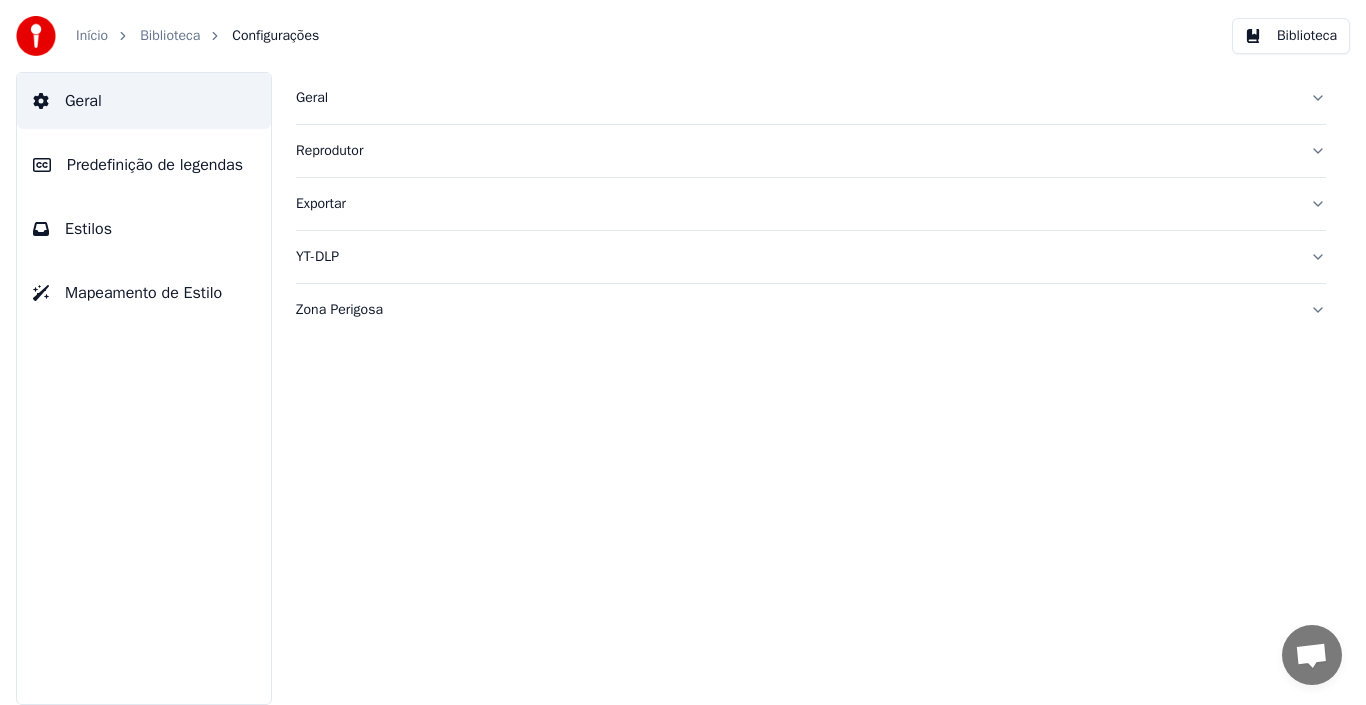 click on "Exportar" at bounding box center (811, 204) 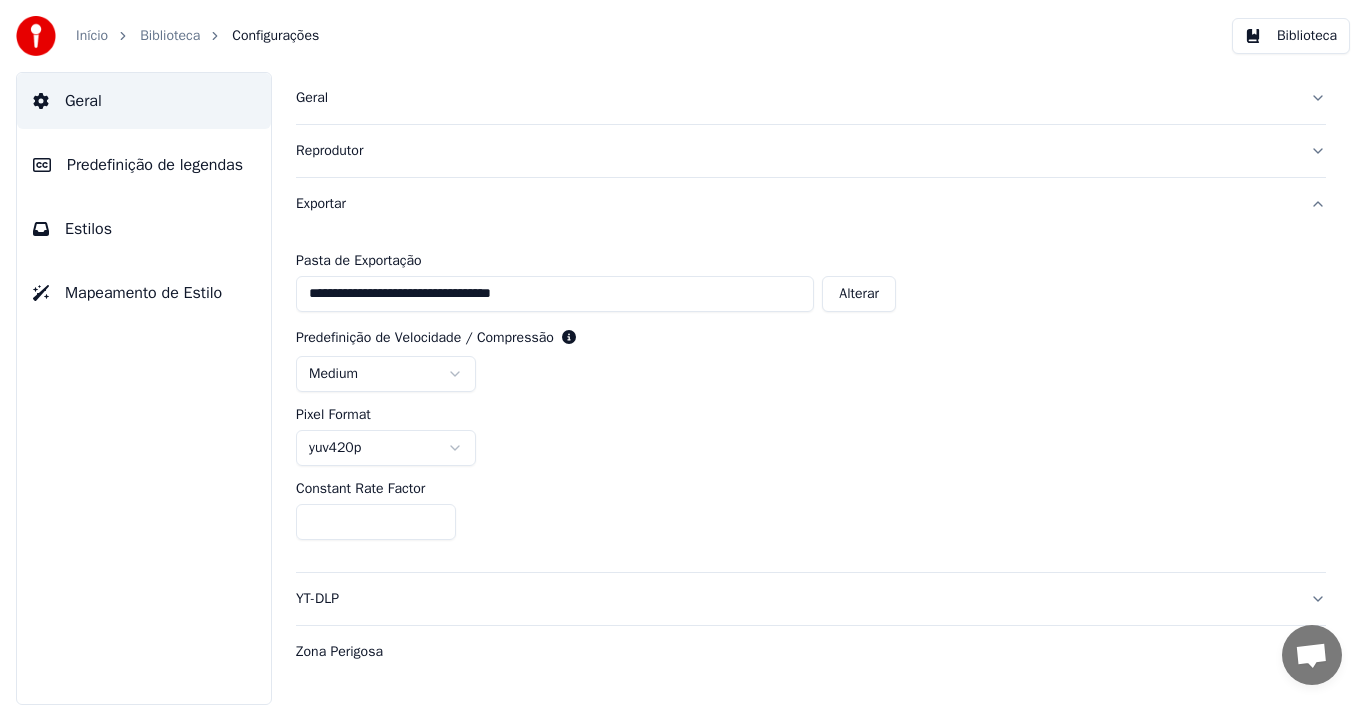 click on "Alterar" at bounding box center [859, 294] 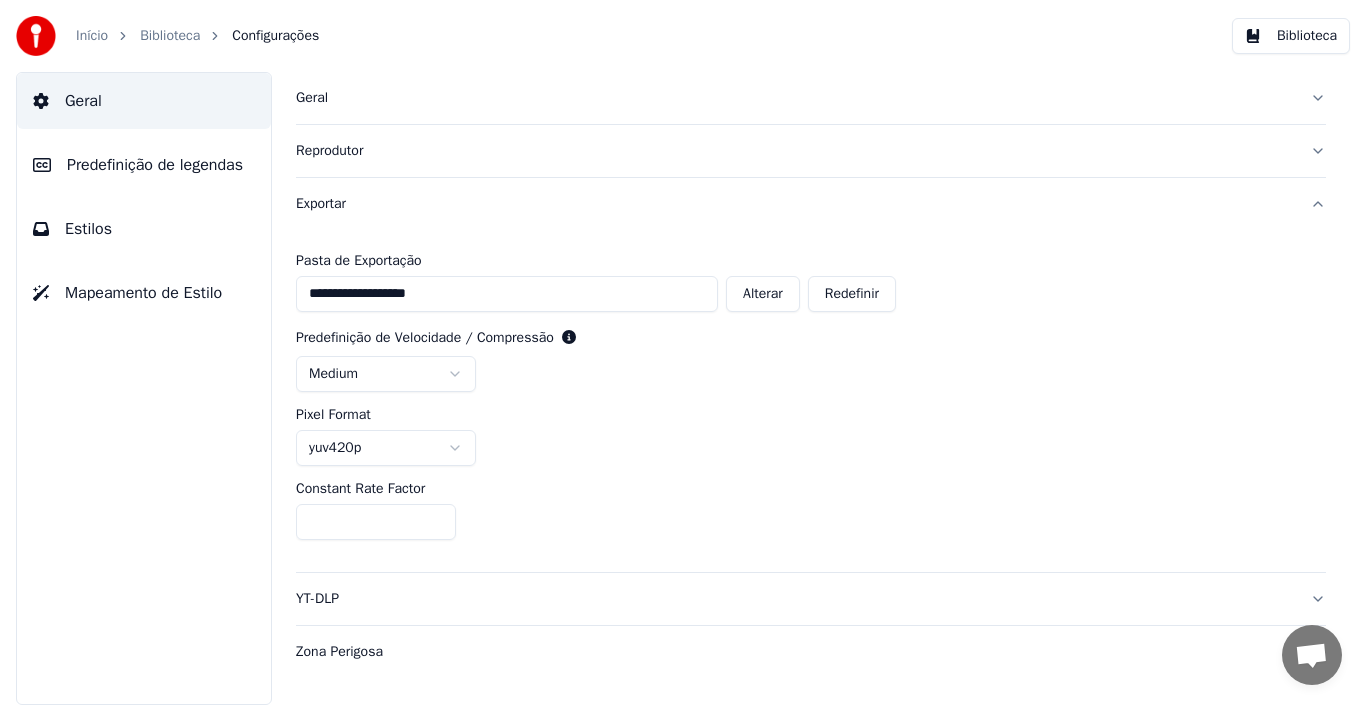 click on "Exportar" at bounding box center [811, 204] 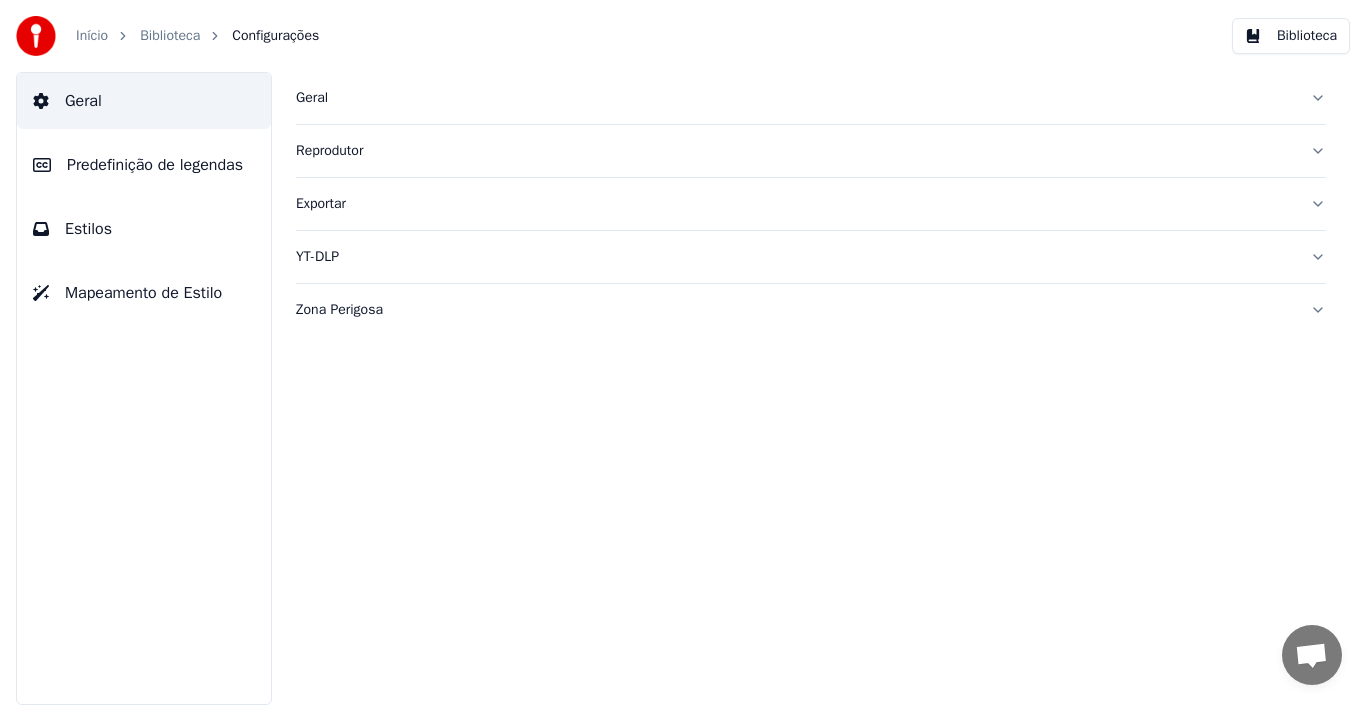 click on "YT-DLP" at bounding box center (811, 257) 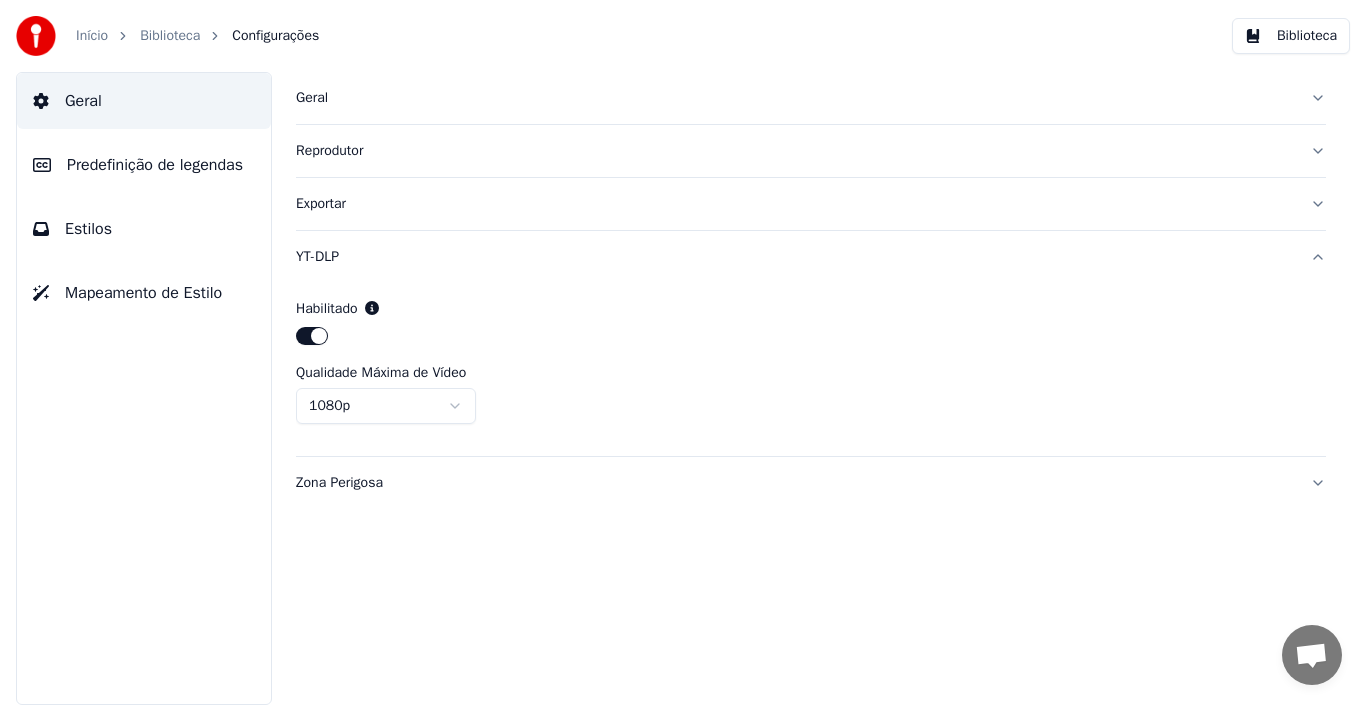 click on "Início Biblioteca Configurações Biblioteca Geral Predefinição de legendas Estilos Mapeamento de Estilo Geral Reprodutor Exportar YT-DLP Habilitado Qualidade Máxima de Vídeo 1080p Zona Perigosa" at bounding box center [683, 352] 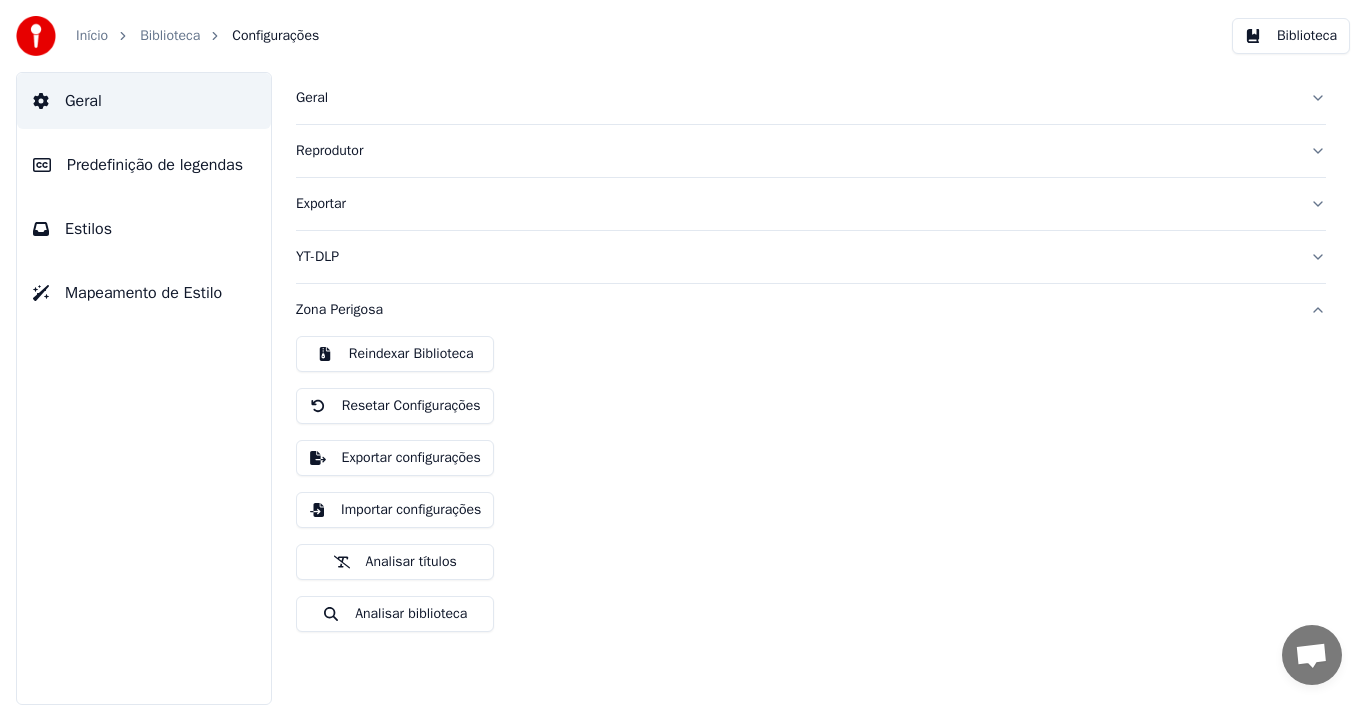 click on "Zona Perigosa" at bounding box center (811, 310) 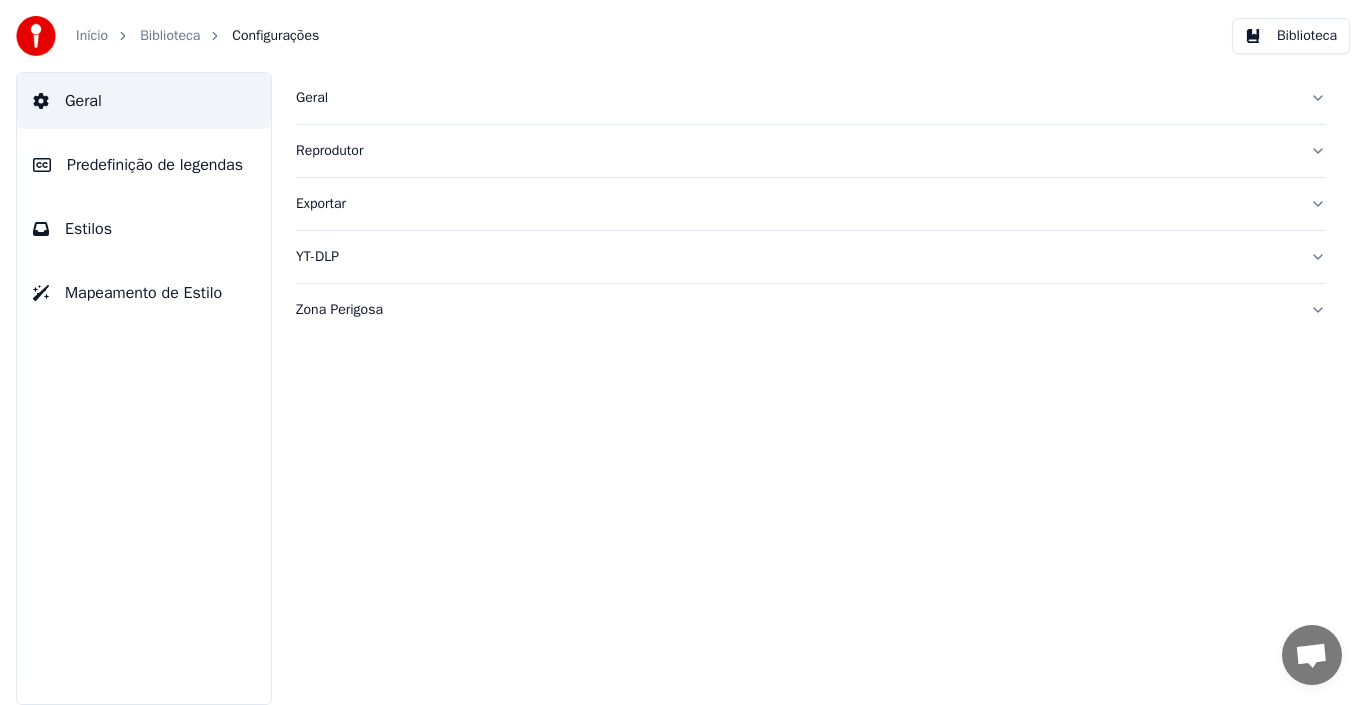 click on "Predefinição de legendas" at bounding box center (155, 165) 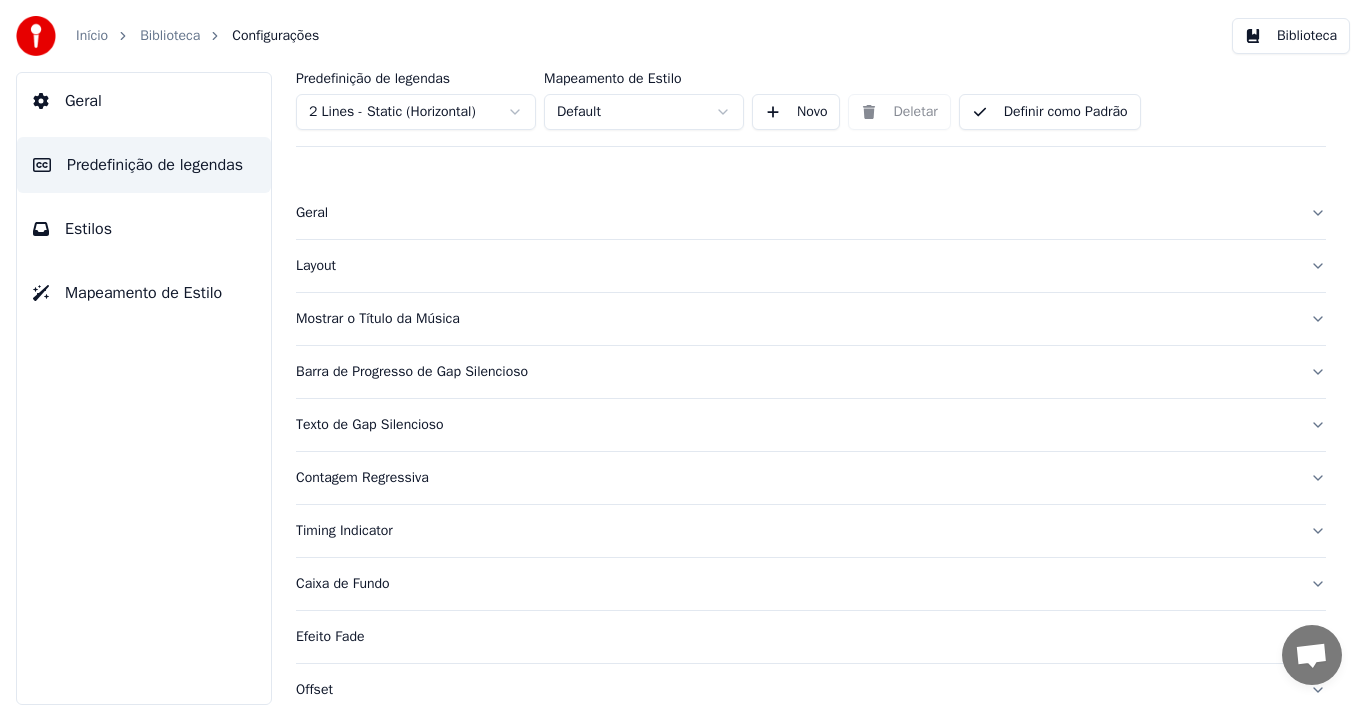 click on "Estilos" at bounding box center [88, 229] 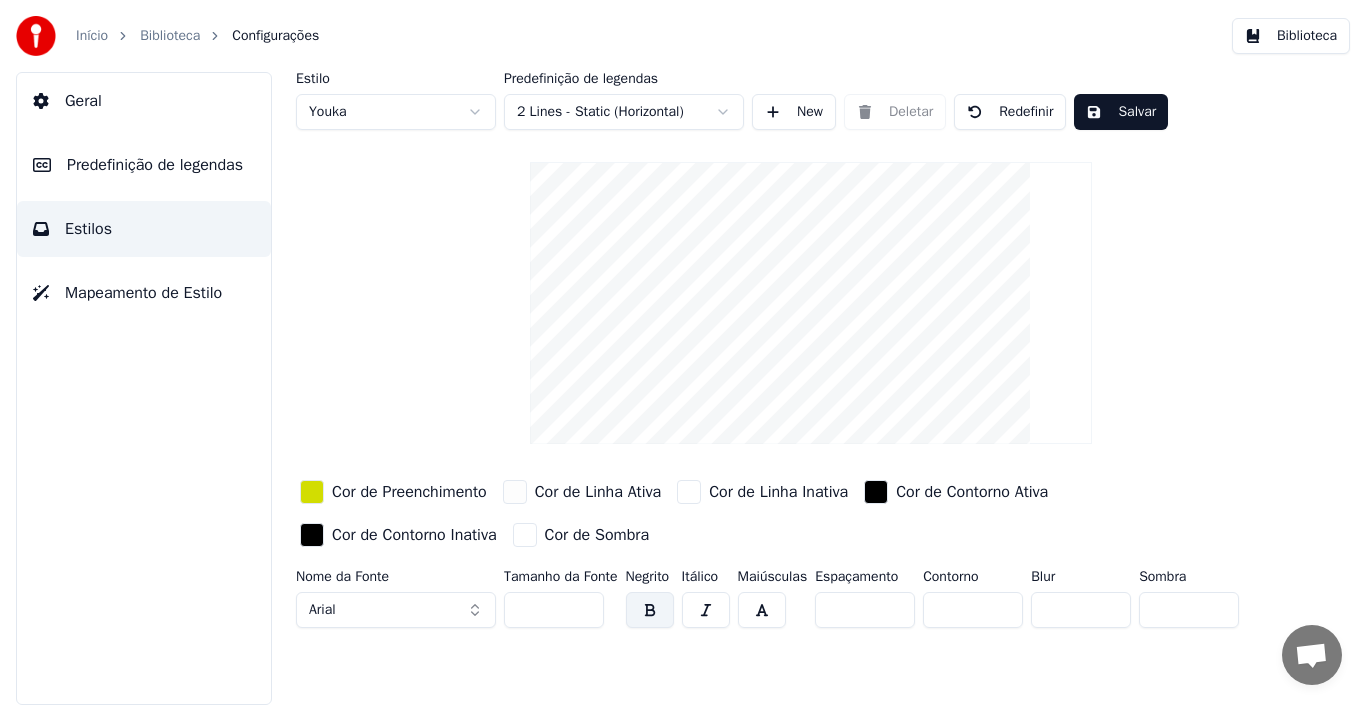 click on "Início Biblioteca Configurações" at bounding box center (167, 36) 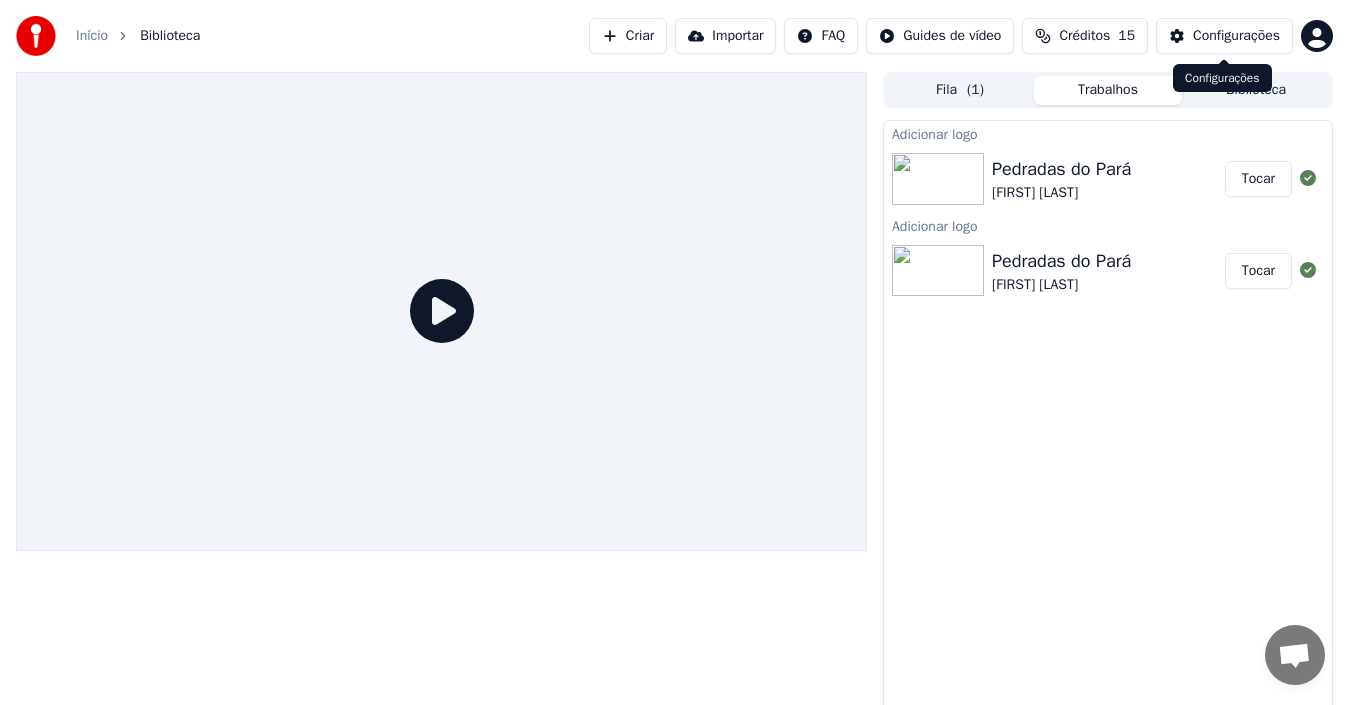 click on "Configurações" at bounding box center [1236, 36] 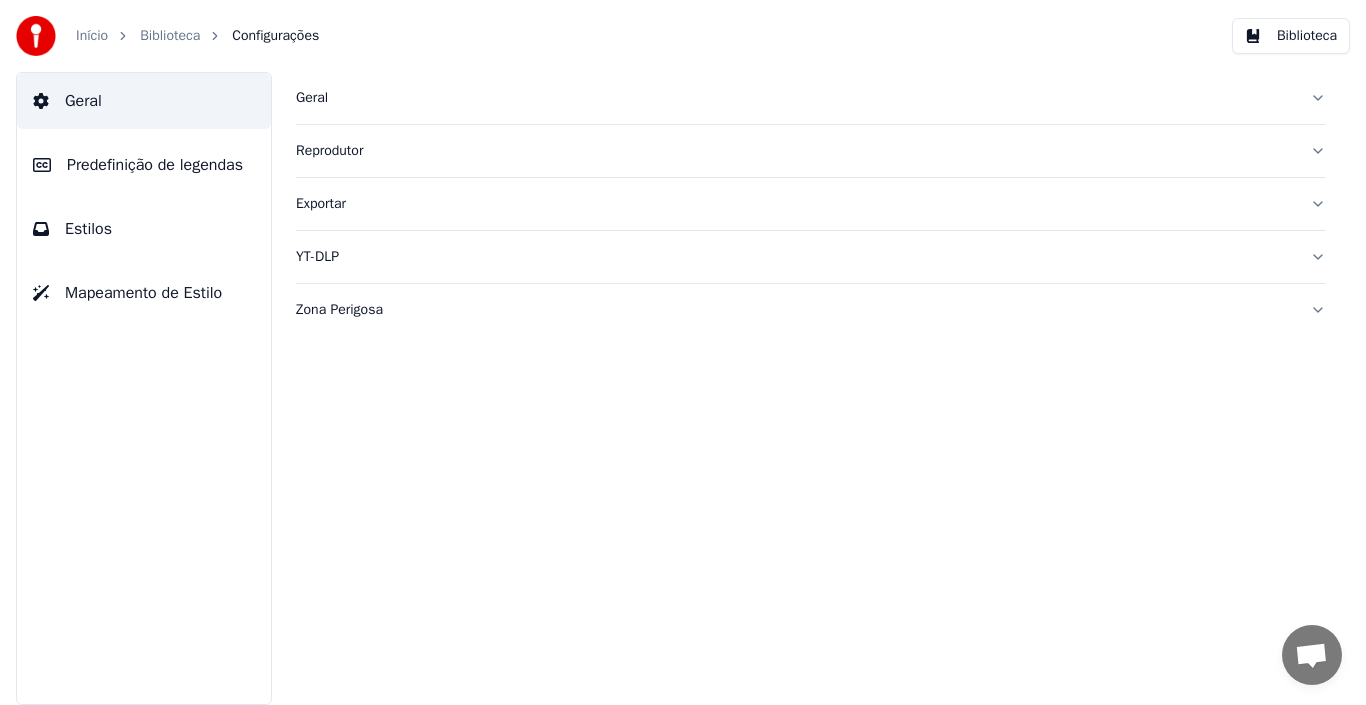 click on "Início" at bounding box center (92, 36) 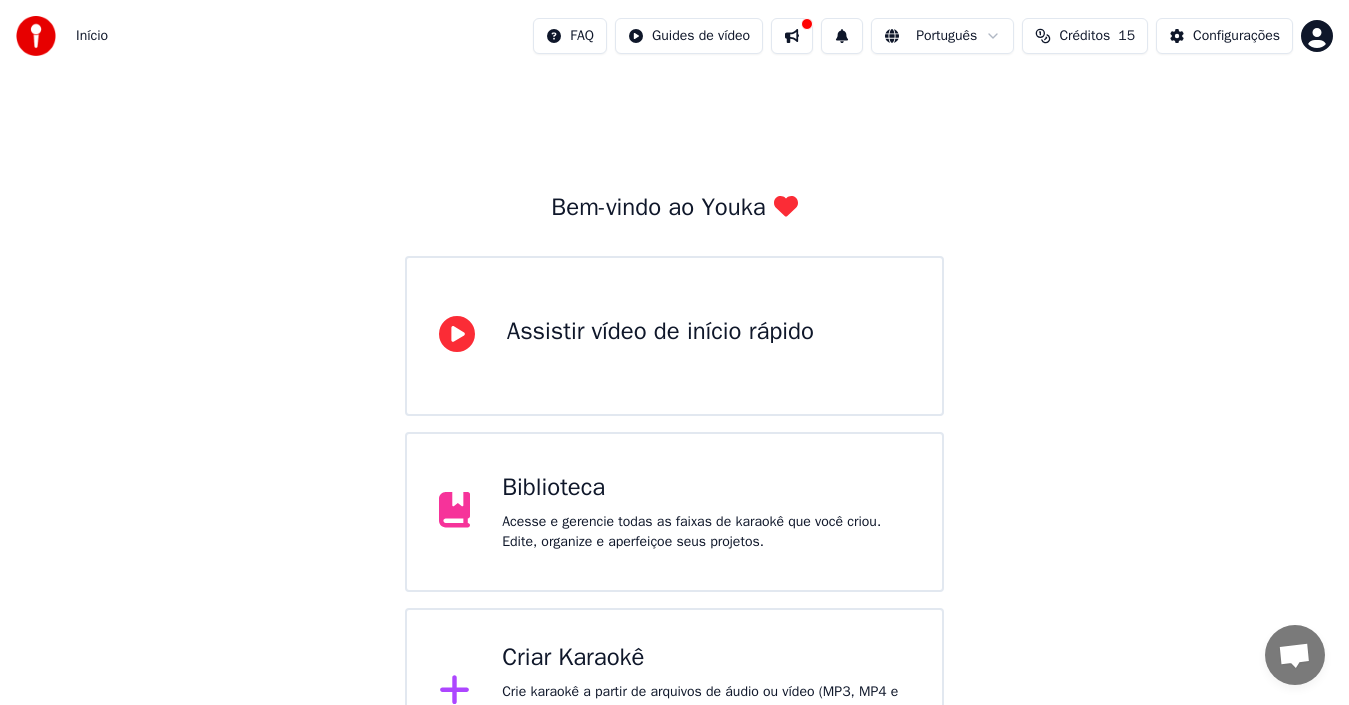 scroll, scrollTop: 71, scrollLeft: 0, axis: vertical 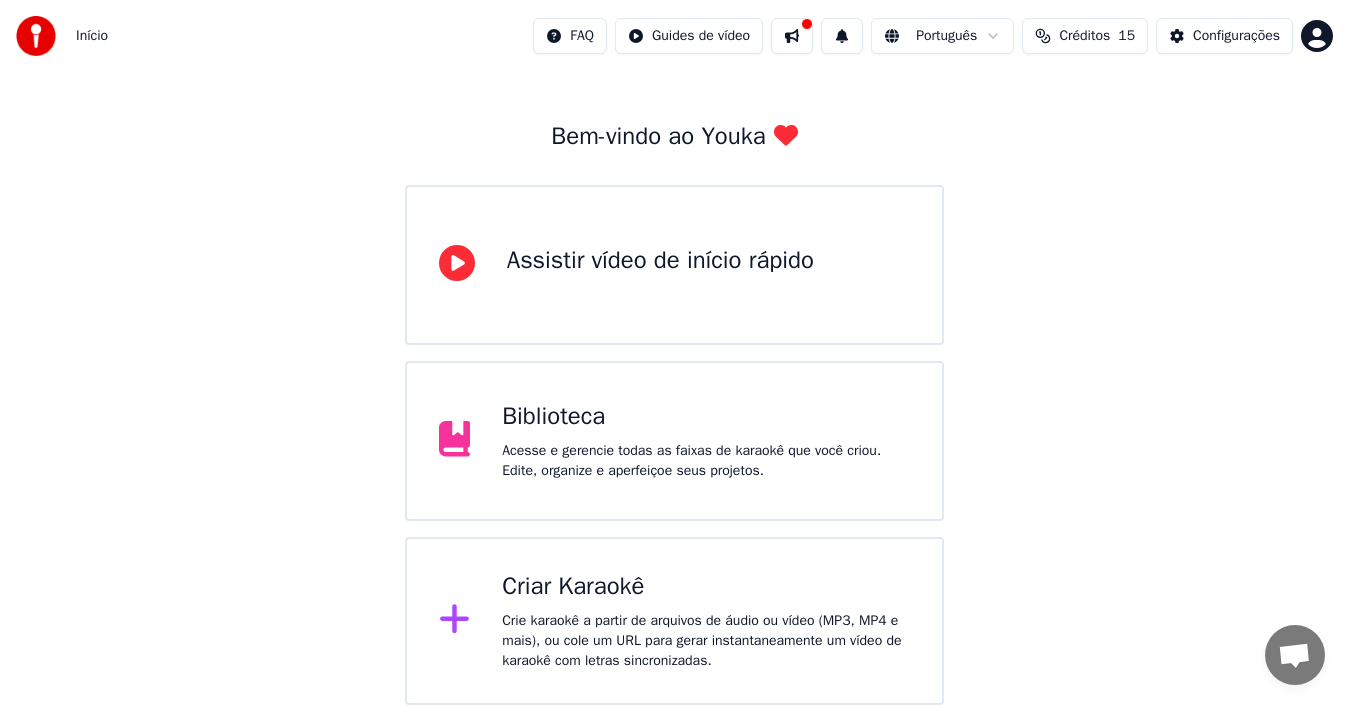 click on "Assistir vídeo de início rápido" at bounding box center [660, 265] 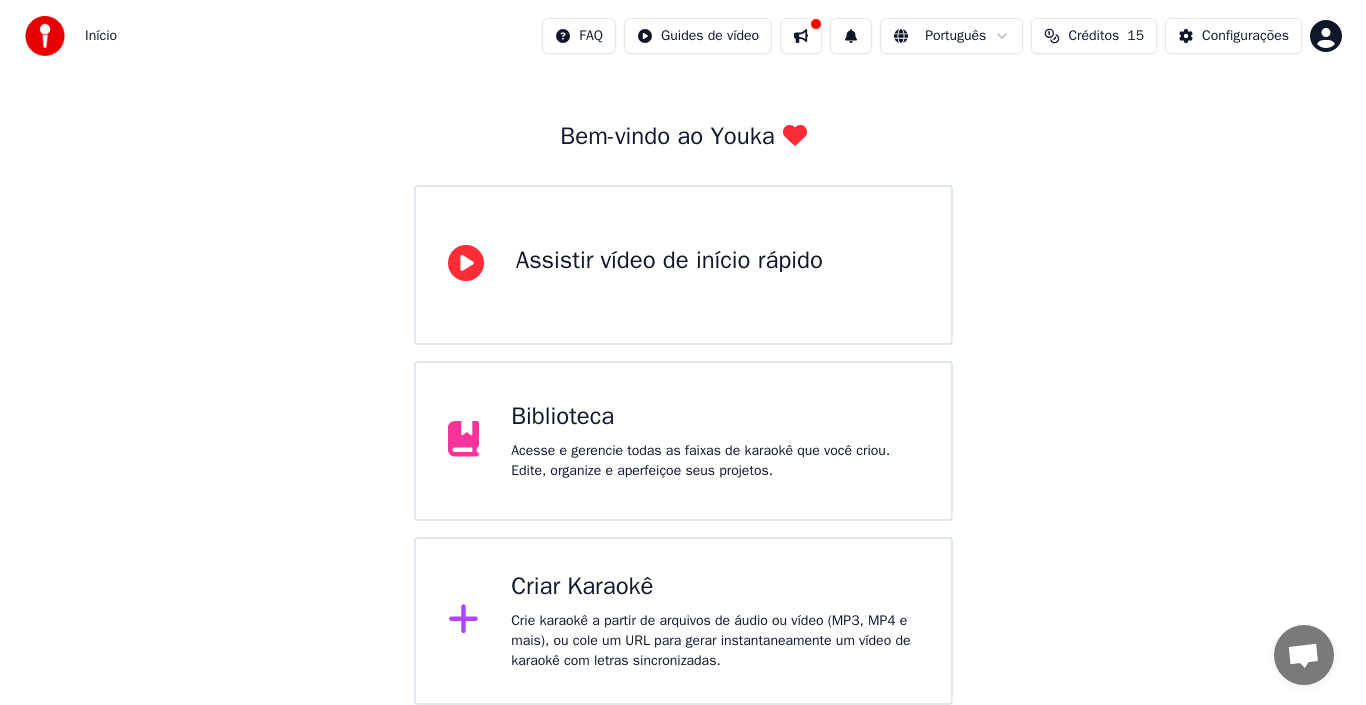 scroll, scrollTop: 0, scrollLeft: 0, axis: both 